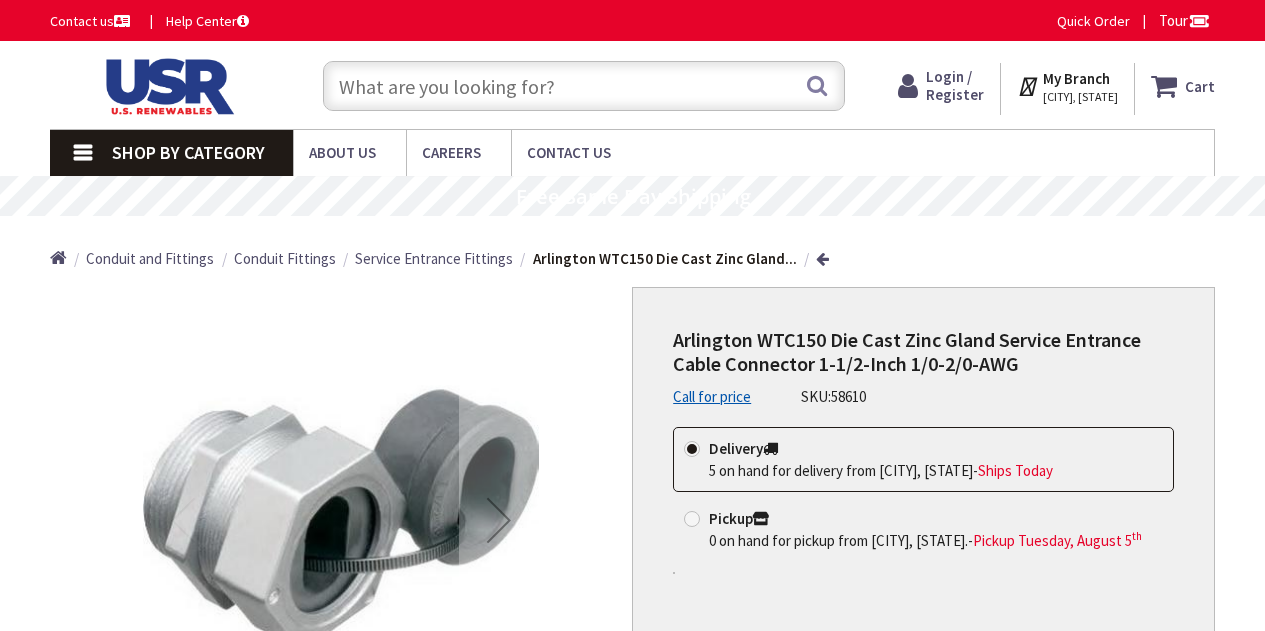 scroll, scrollTop: 0, scrollLeft: 0, axis: both 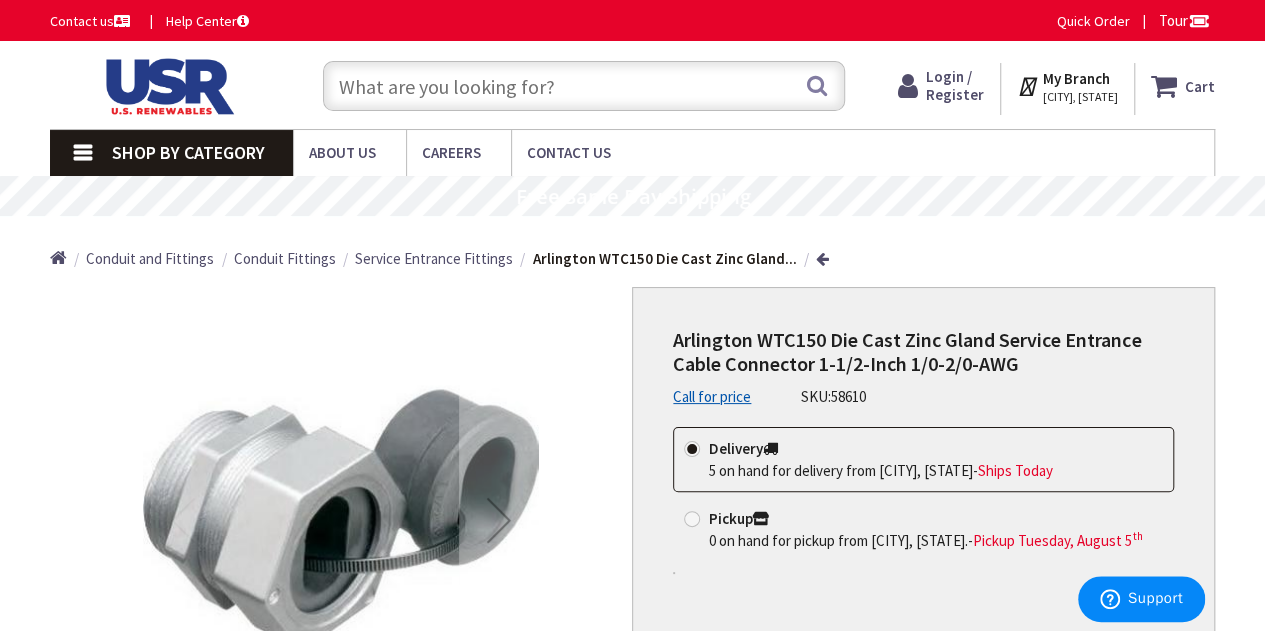 click at bounding box center (584, 86) 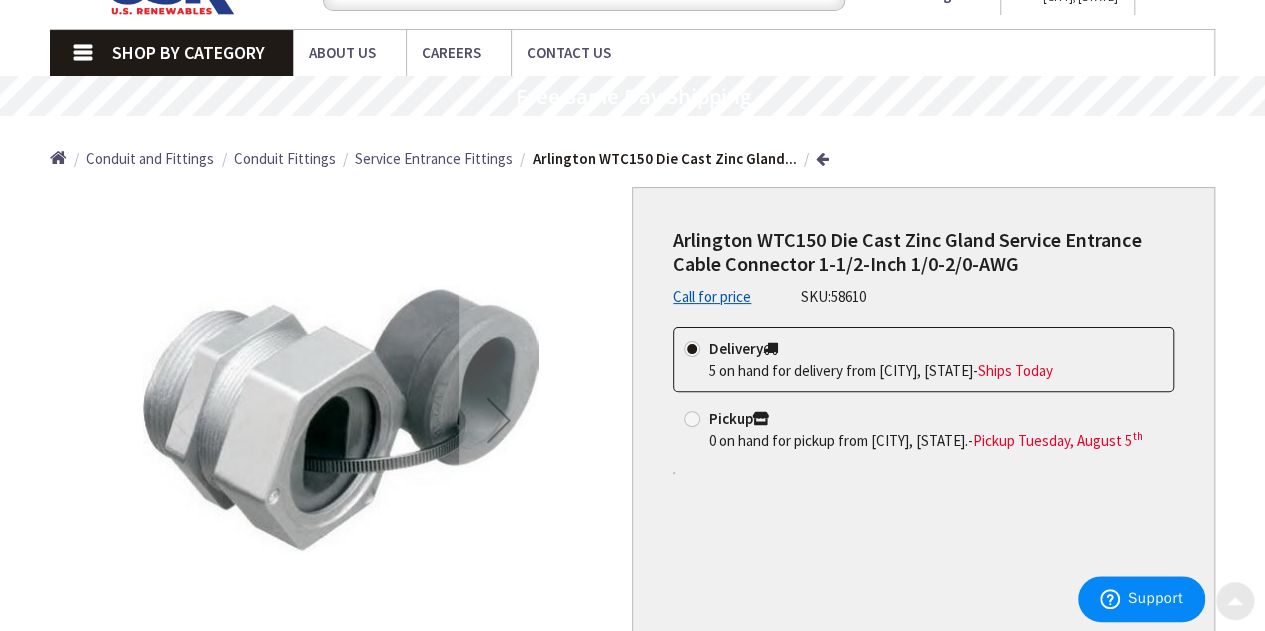 scroll, scrollTop: 0, scrollLeft: 0, axis: both 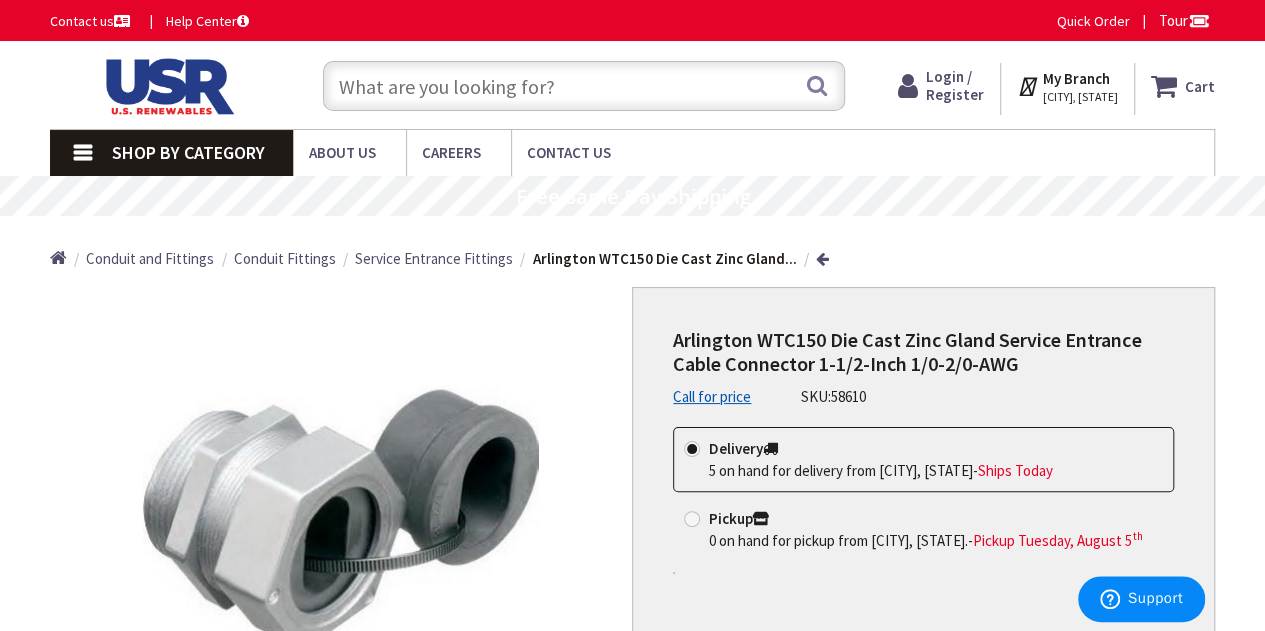 click at bounding box center (584, 86) 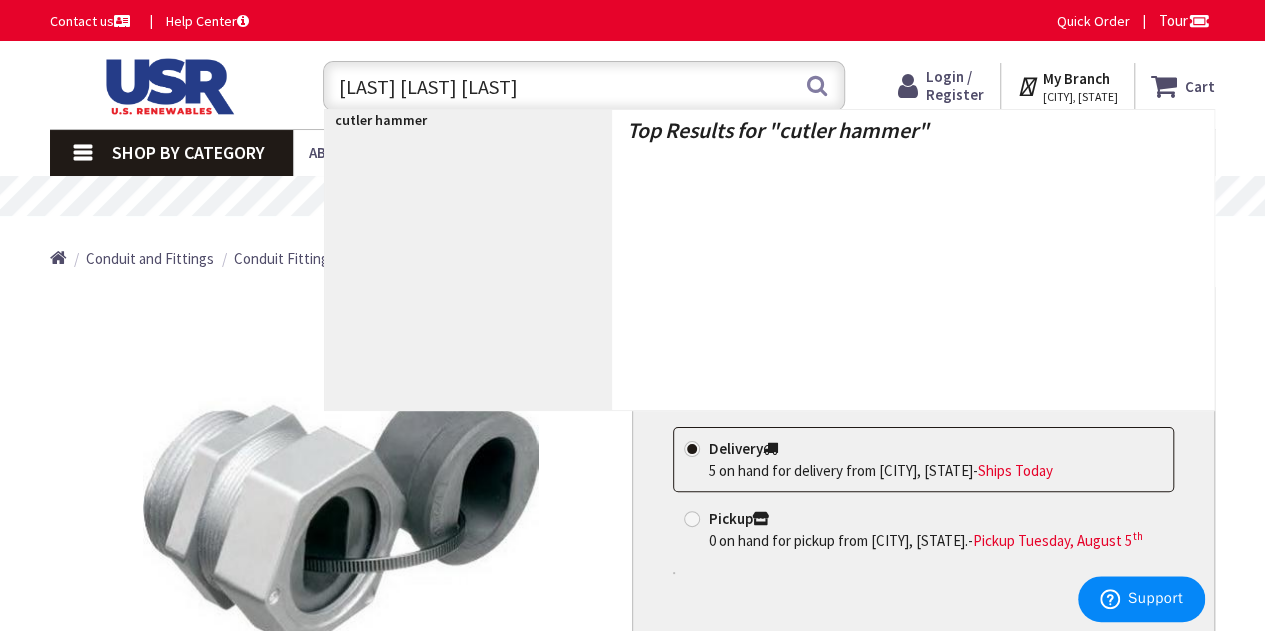 type on "cutler hammer ch" 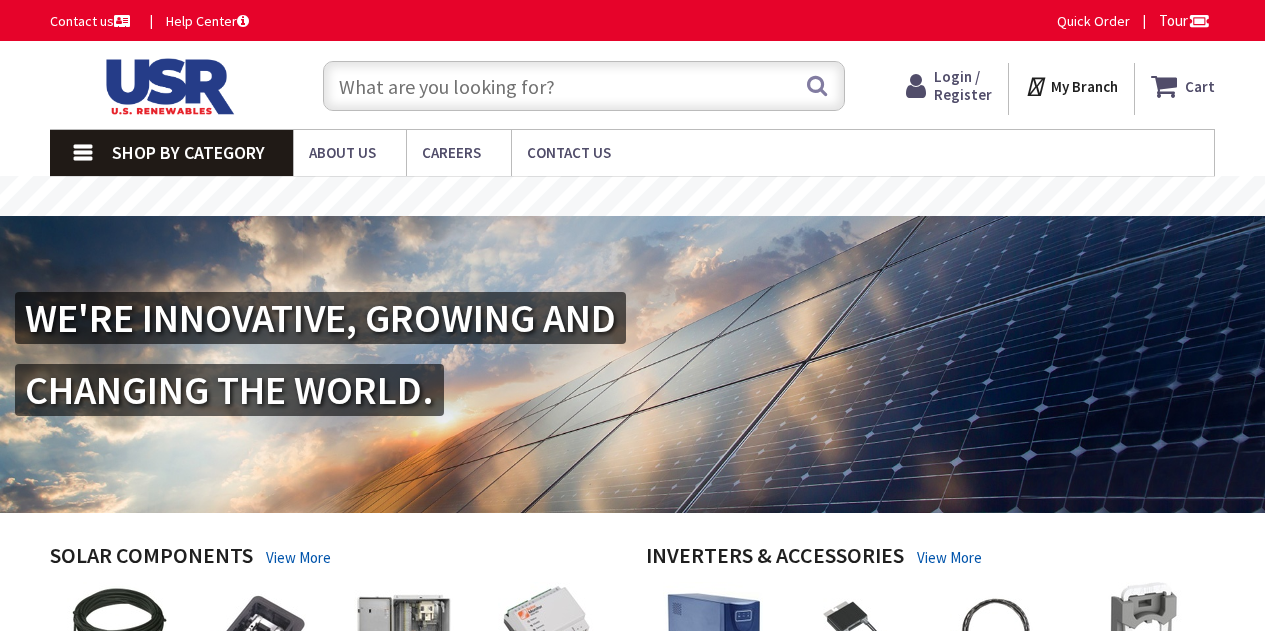 scroll, scrollTop: 0, scrollLeft: 0, axis: both 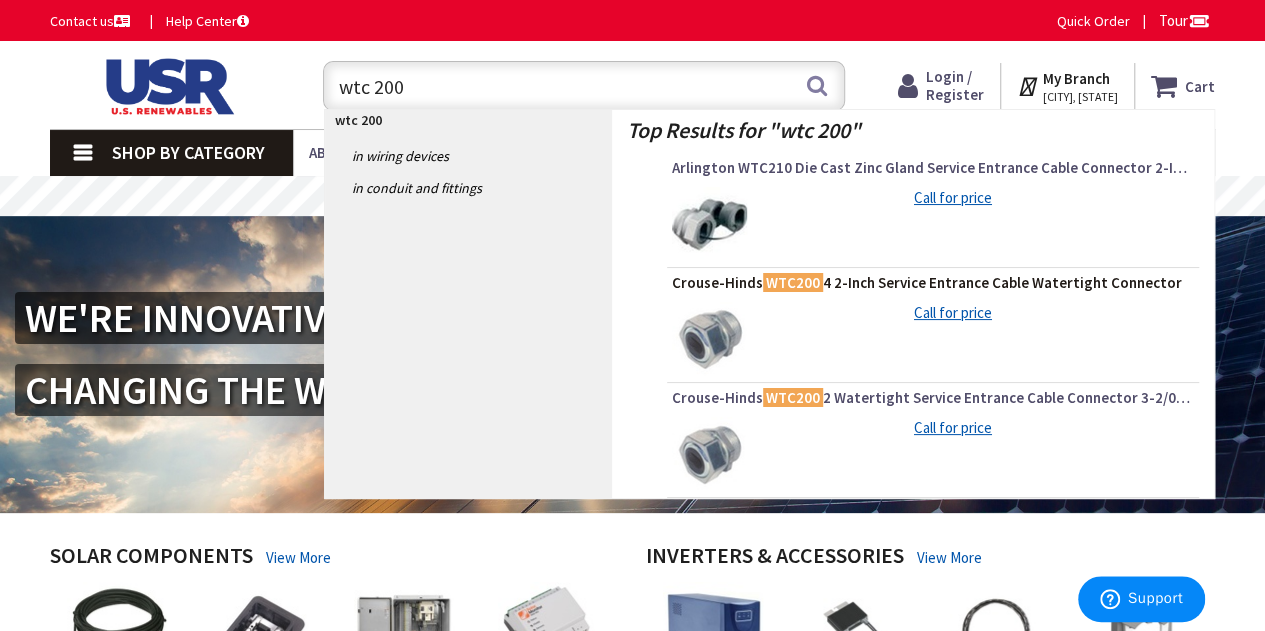 type on "wtc 200" 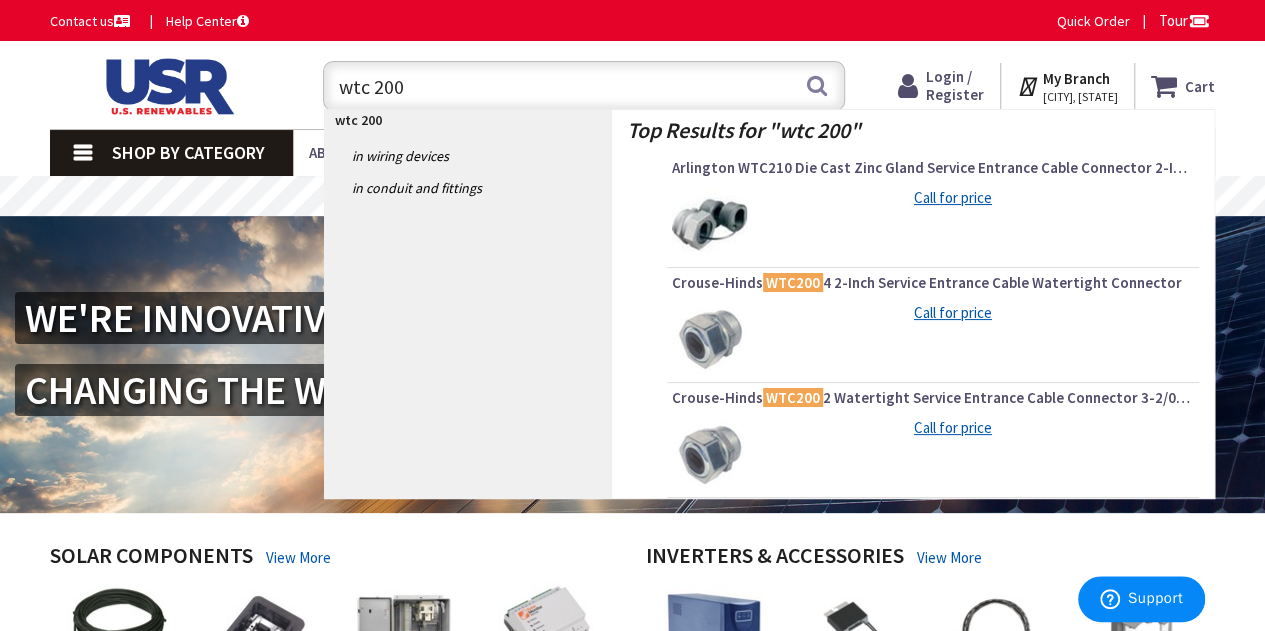 click on "Crouse-Hinds  WTC200 4 2-Inch Service Entrance Cable Watertight Connector" at bounding box center (933, 283) 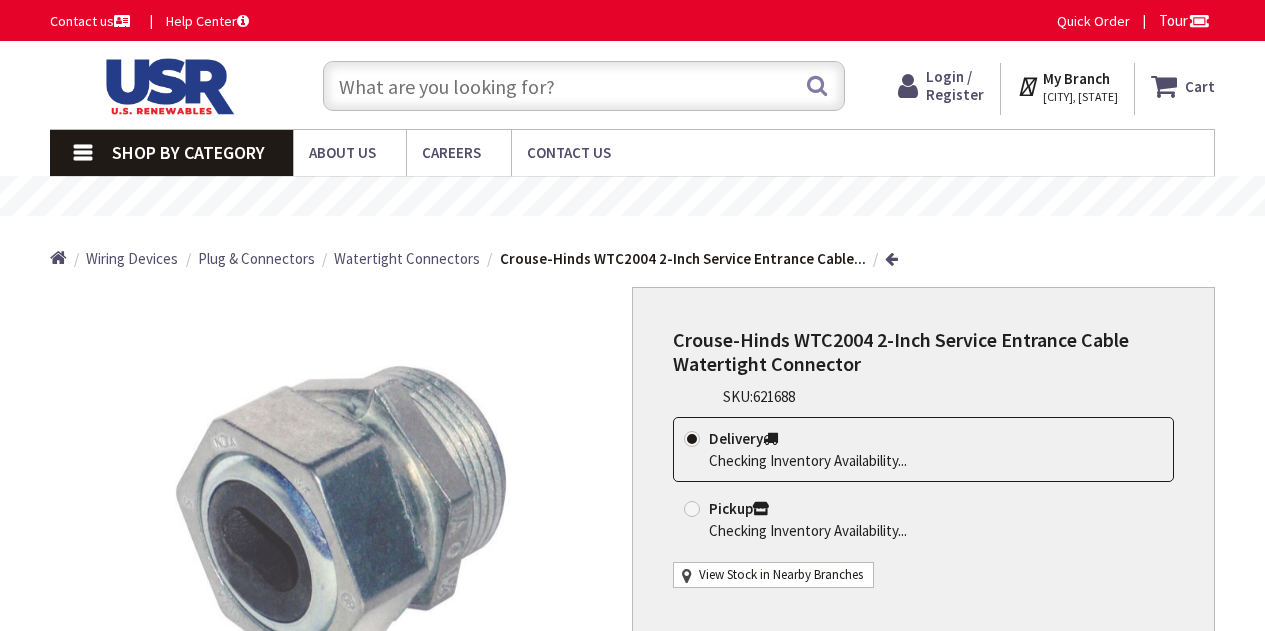 scroll, scrollTop: 0, scrollLeft: 0, axis: both 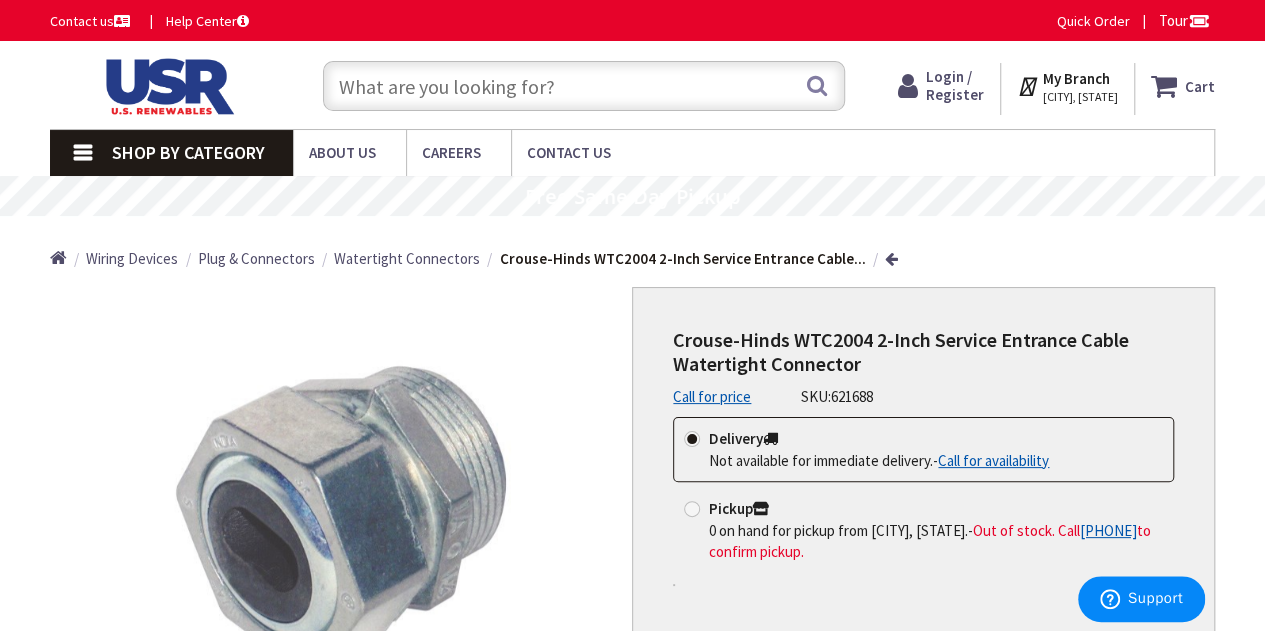 click at bounding box center (584, 86) 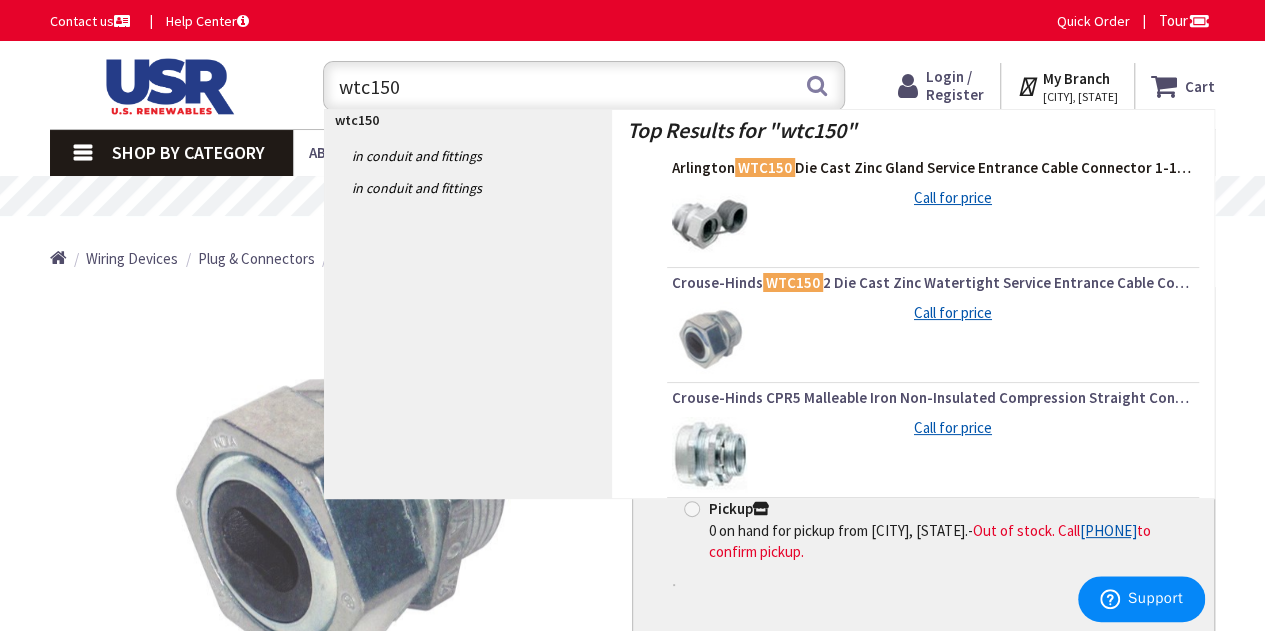 type on "wtc150" 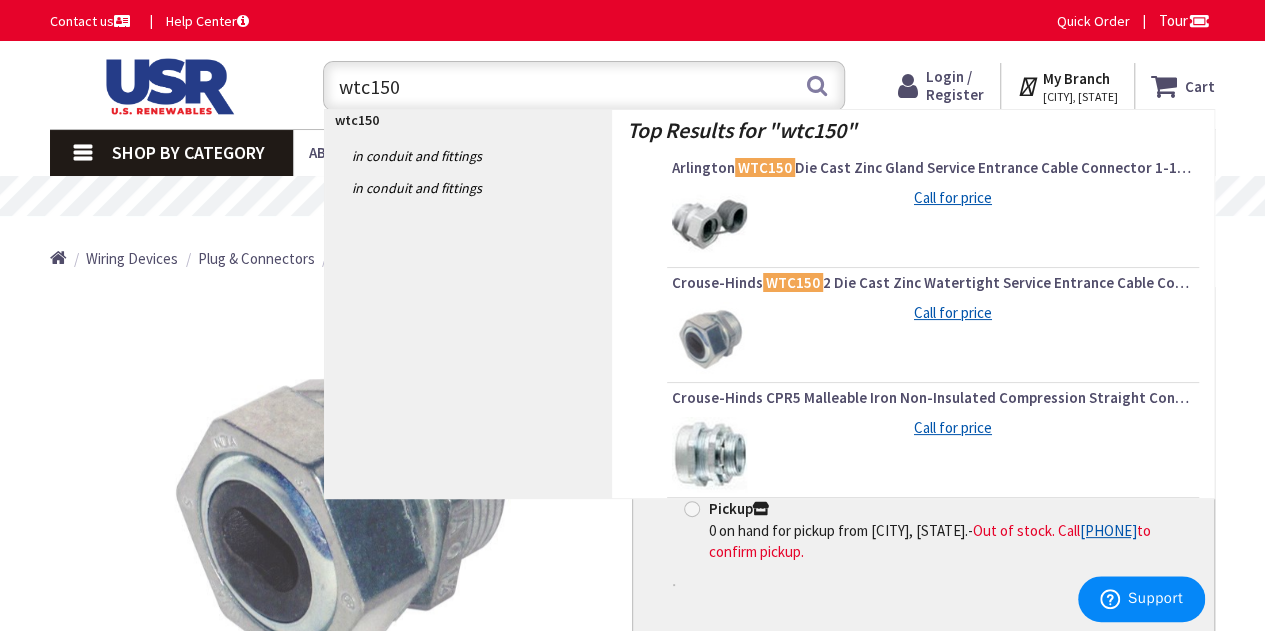 click on "Arlington  WTC150  Die Cast Zinc Gland Service Entrance Cable Connector 1-1/2-Inch 1/0-2/0-AWG" at bounding box center [933, 168] 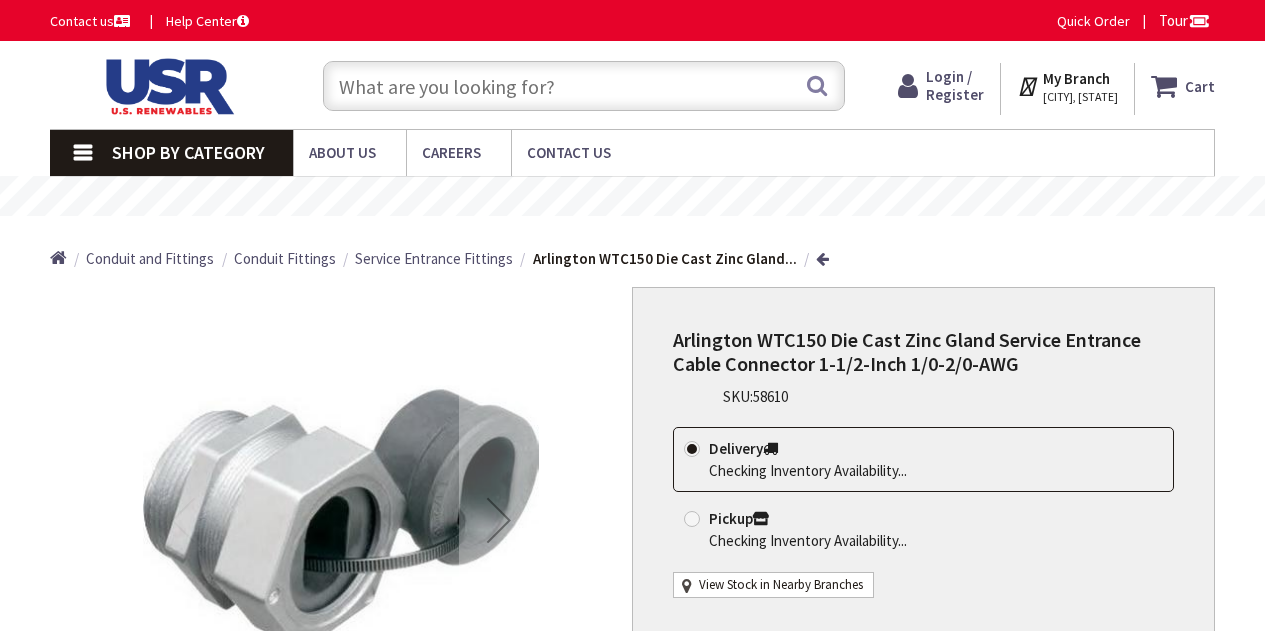 scroll, scrollTop: 0, scrollLeft: 0, axis: both 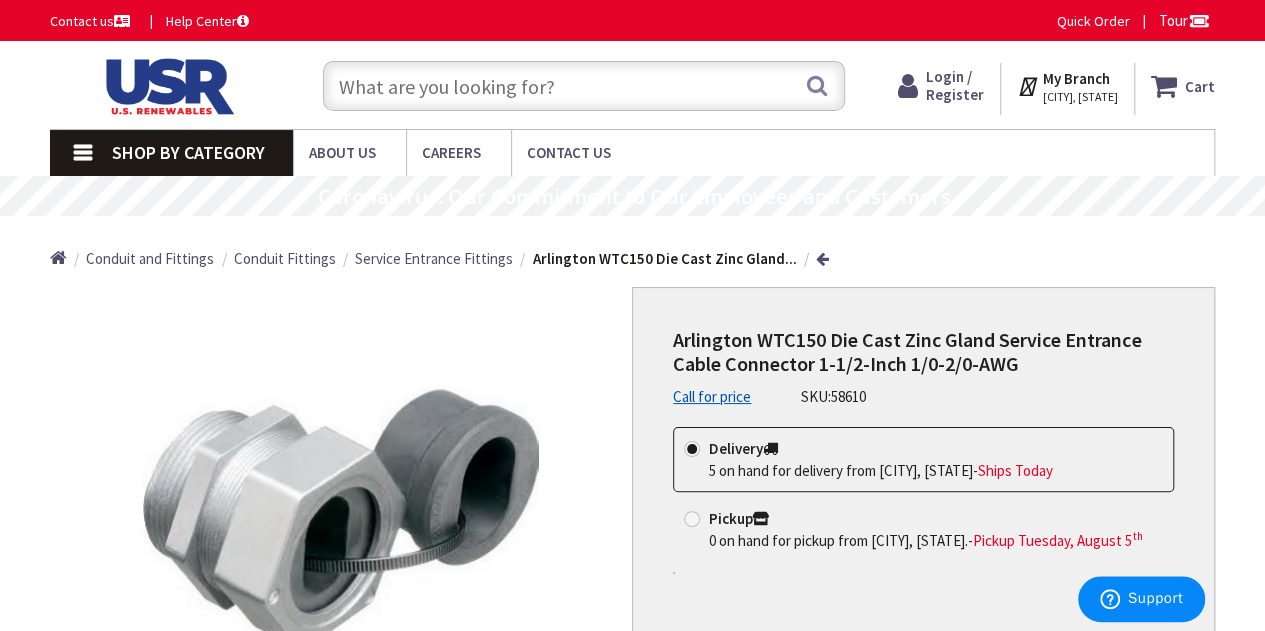 click at bounding box center [584, 86] 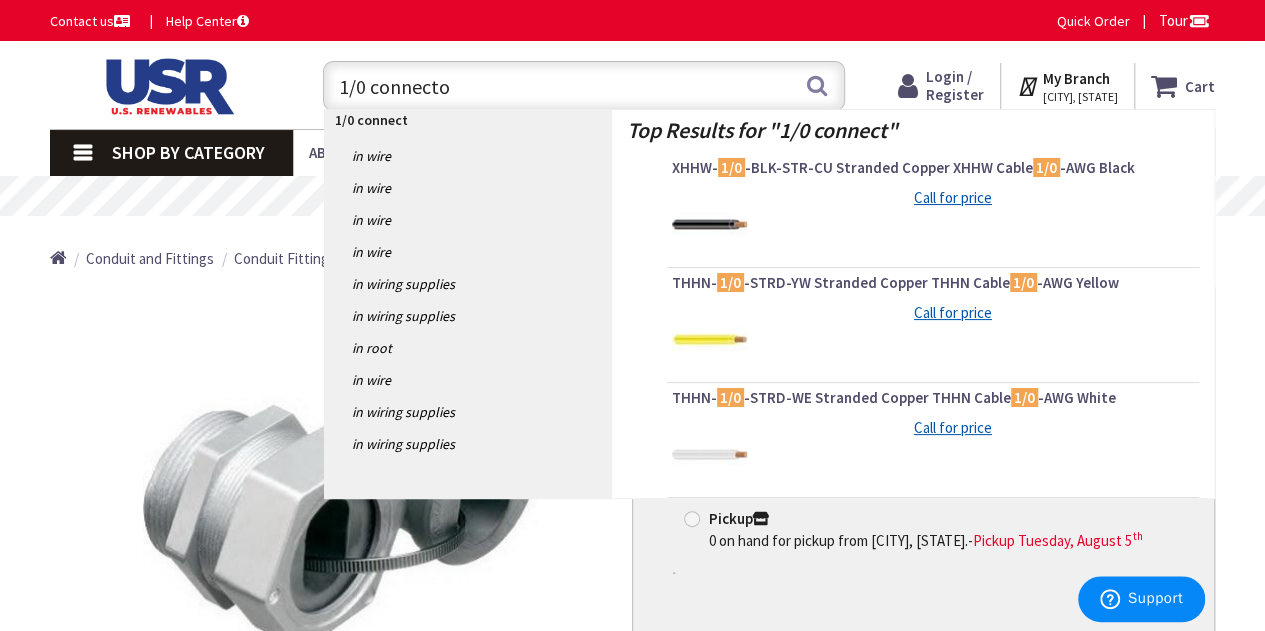type on "1/0 connector" 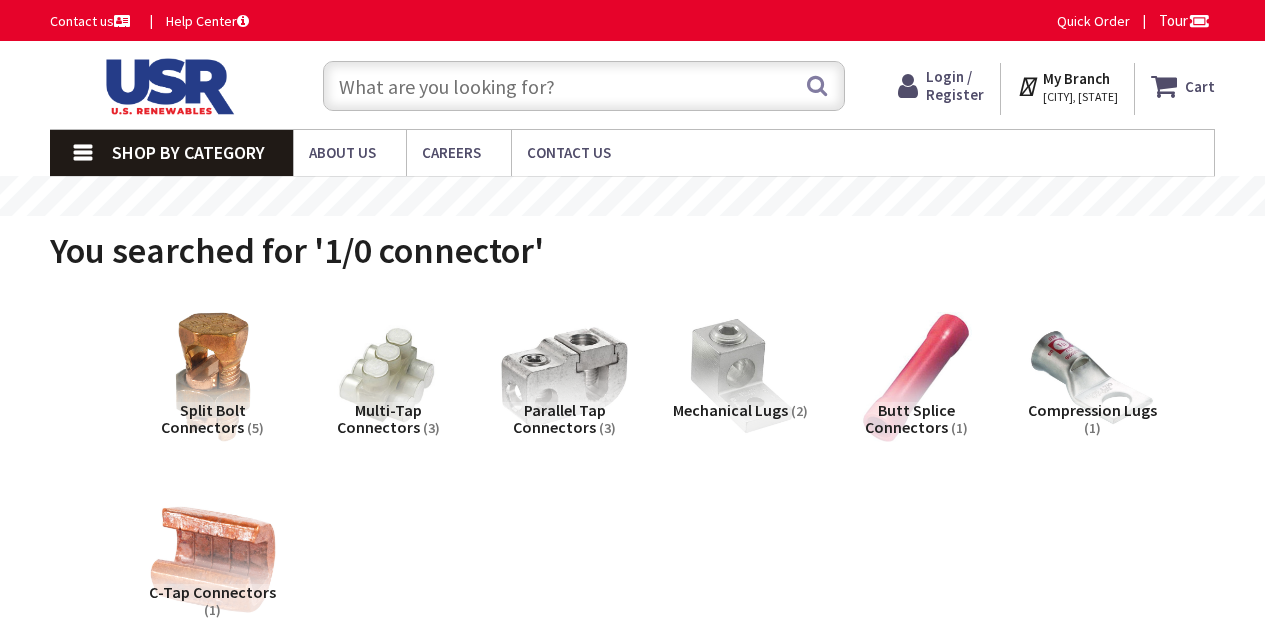scroll, scrollTop: 0, scrollLeft: 0, axis: both 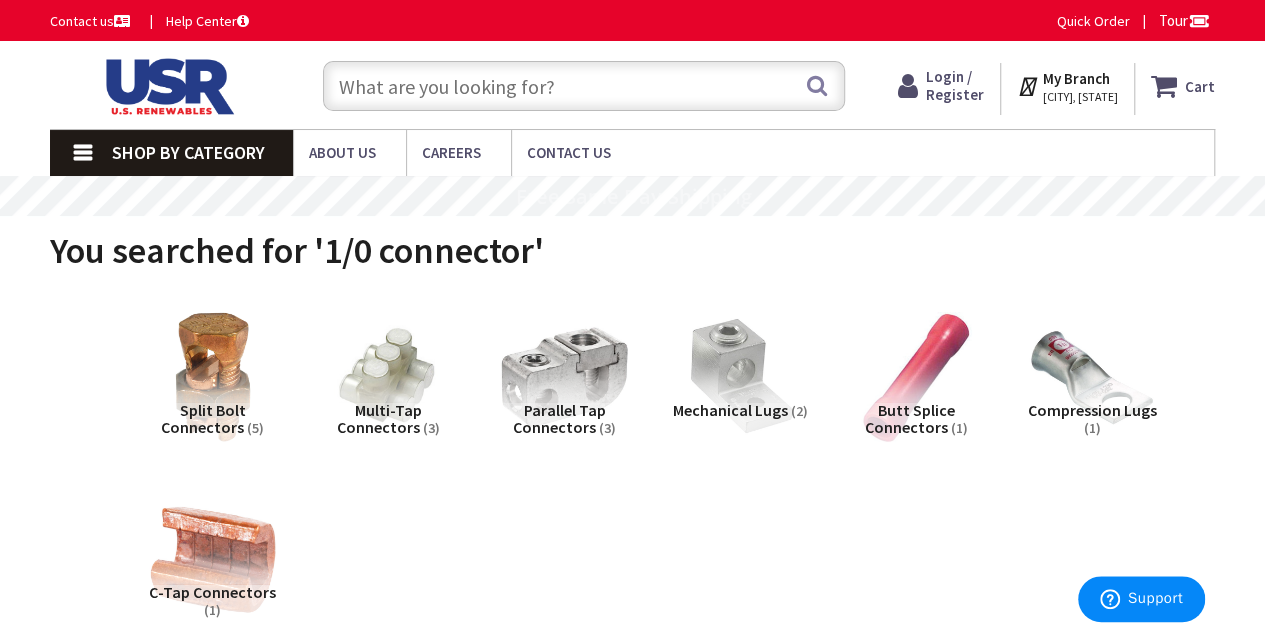 click at bounding box center (584, 86) 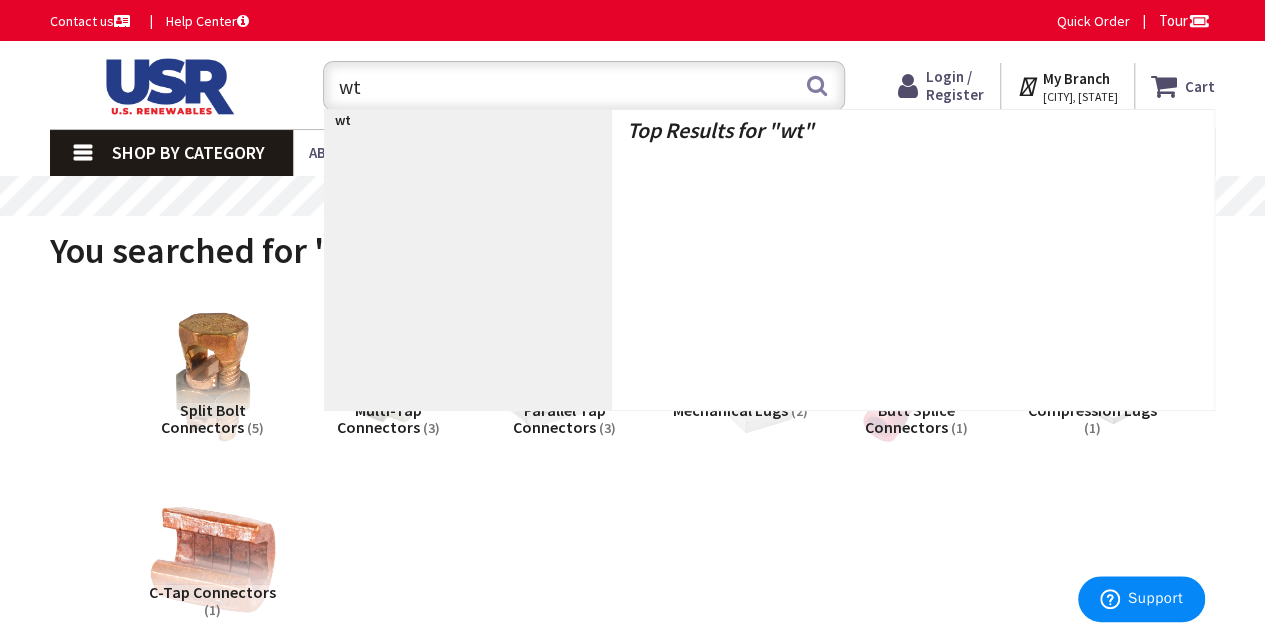 type on "wtc" 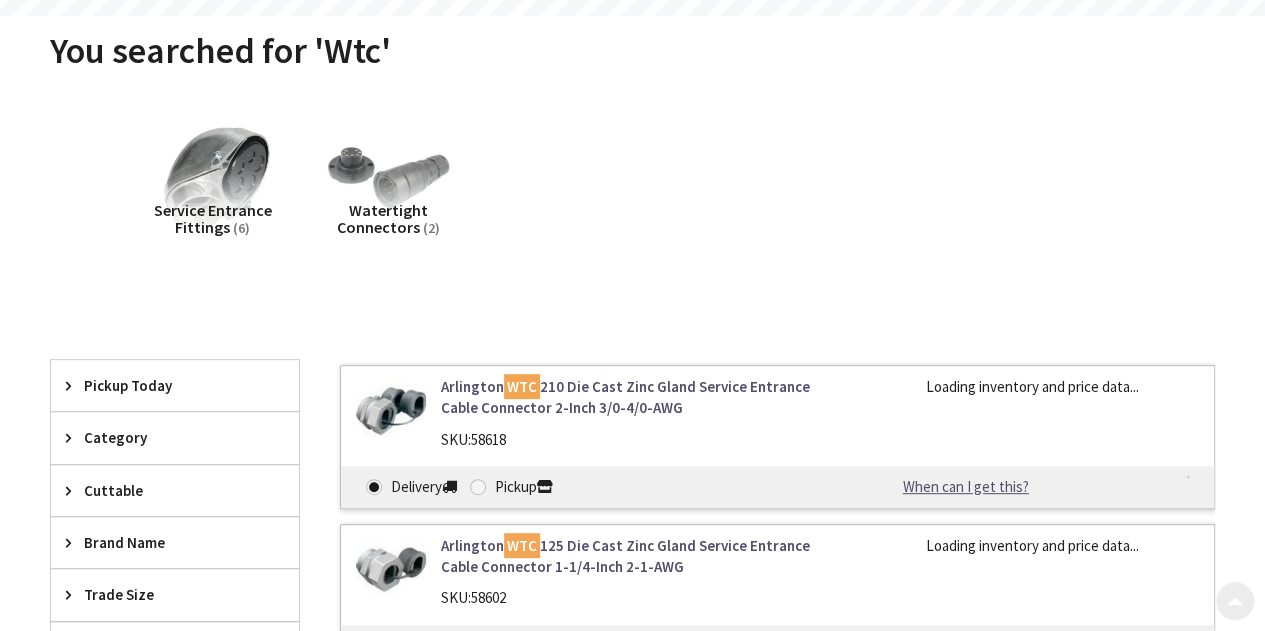 scroll, scrollTop: 200, scrollLeft: 0, axis: vertical 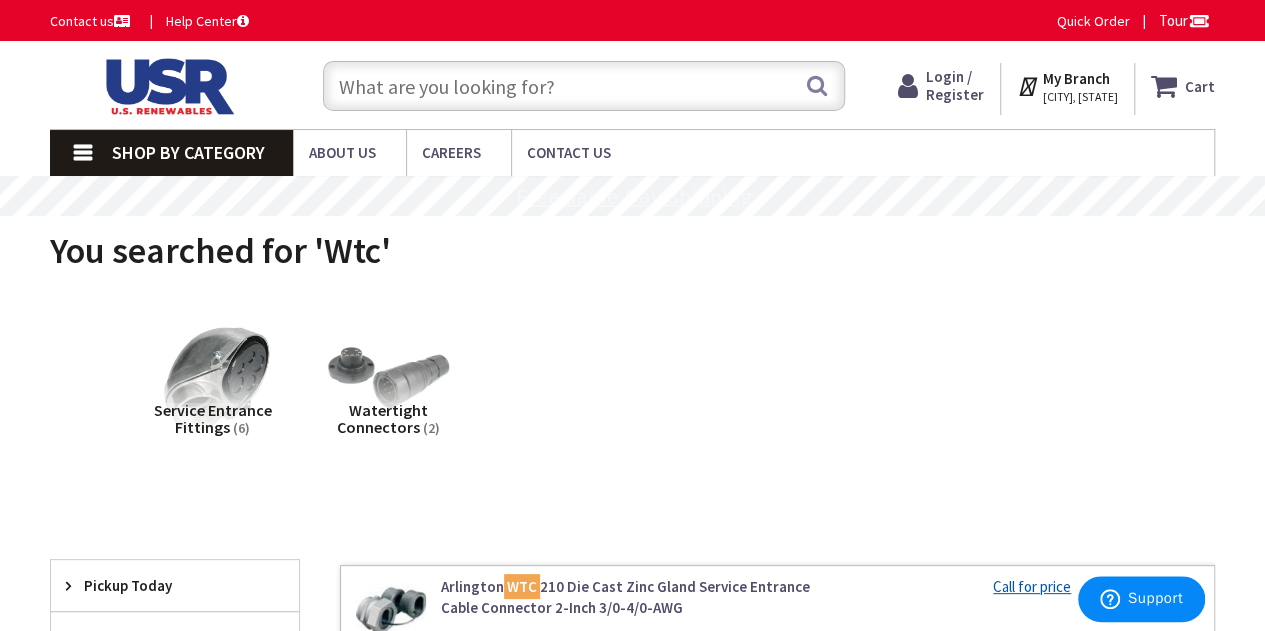 click at bounding box center (584, 86) 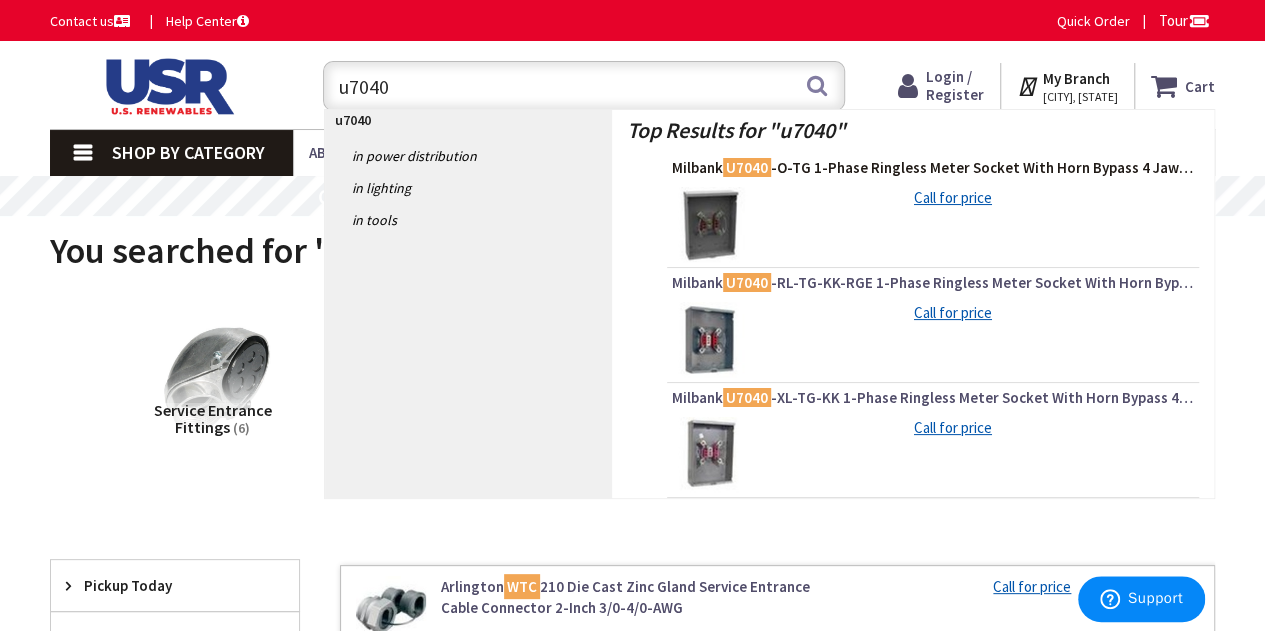 type on "u7040" 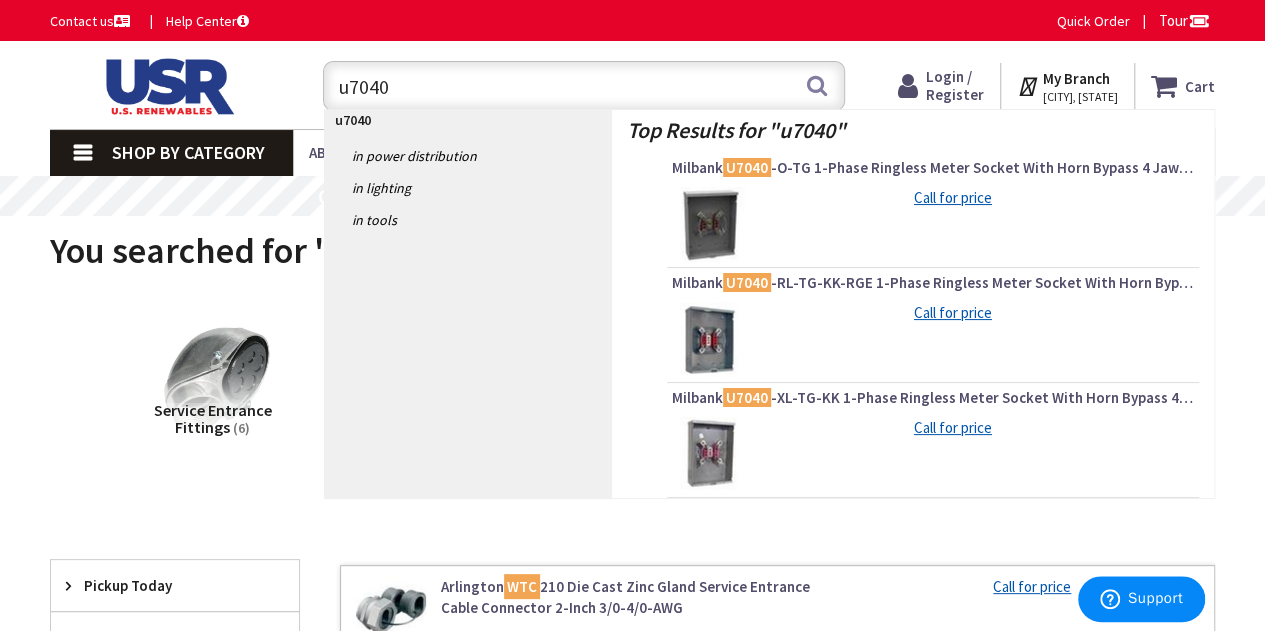 click on "Milbank  U7040 -O-TG 1-Phase Ringless Meter Socket With Horn Bypass 4 Jaw 1-Position 200-Amp" at bounding box center (933, 168) 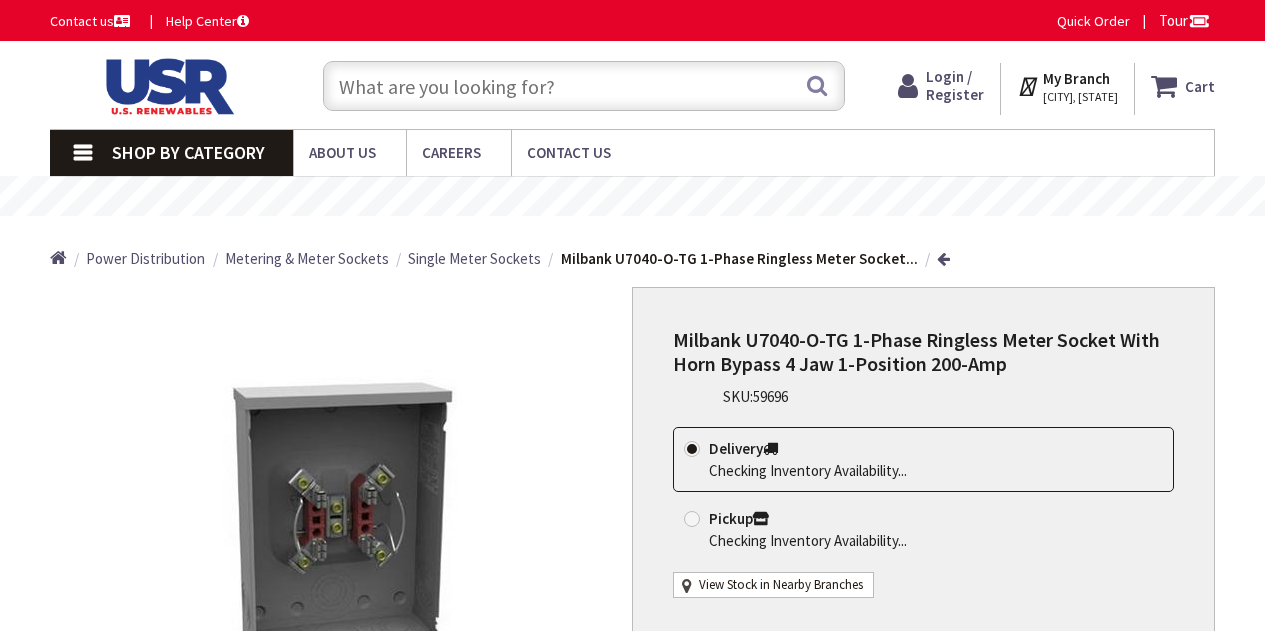 scroll, scrollTop: 0, scrollLeft: 0, axis: both 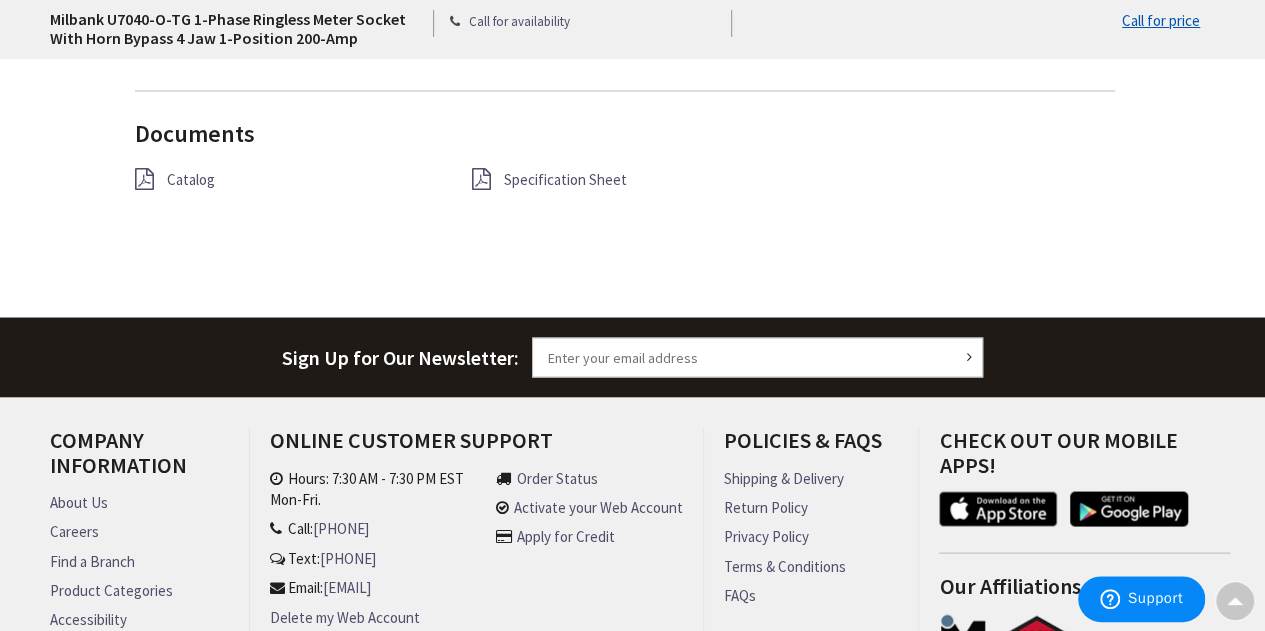 click on "Specification Sheet" at bounding box center [565, 179] 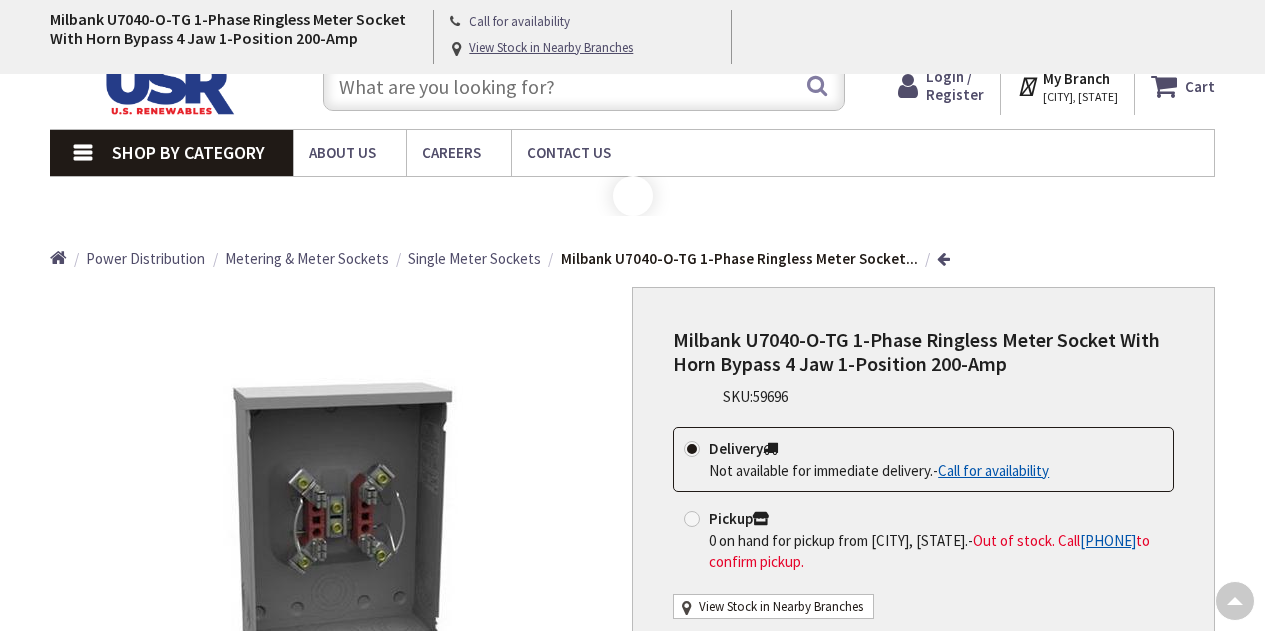 scroll, scrollTop: 1476, scrollLeft: 0, axis: vertical 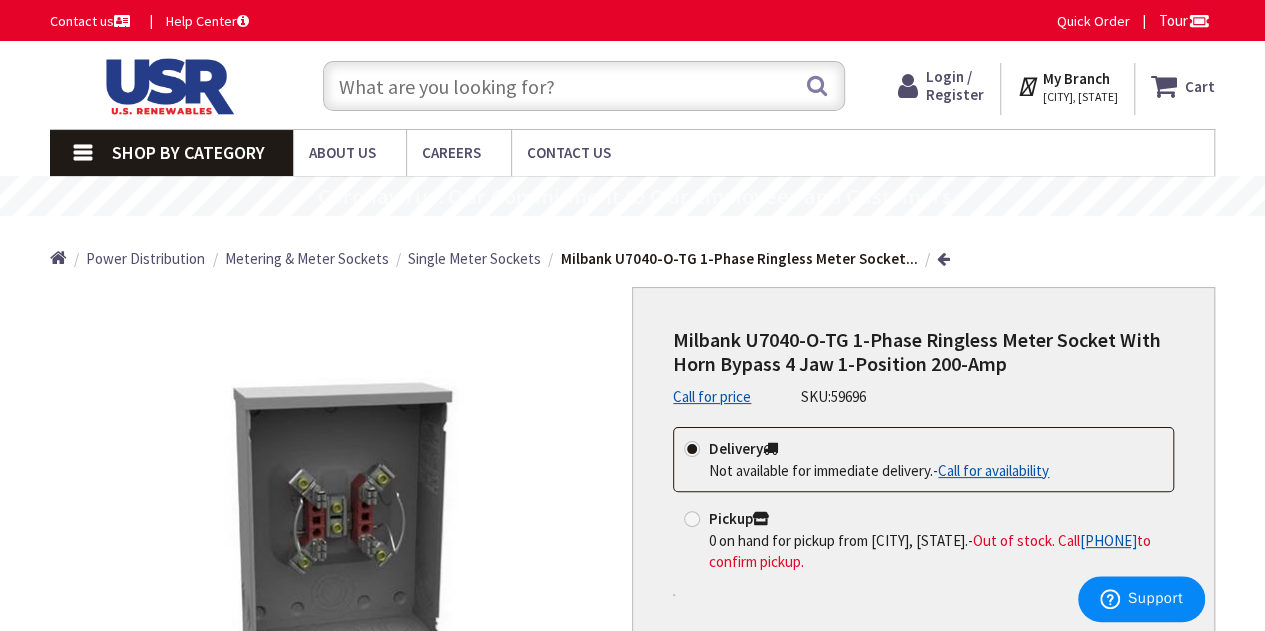 click at bounding box center (584, 86) 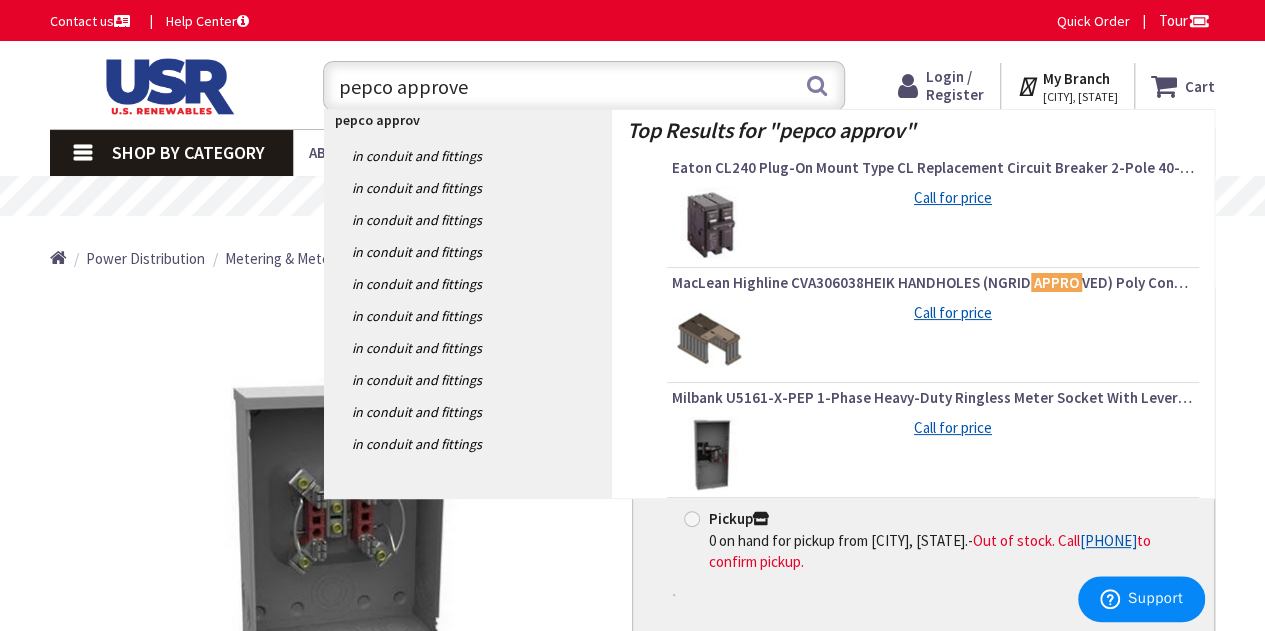 type on "pepco approved" 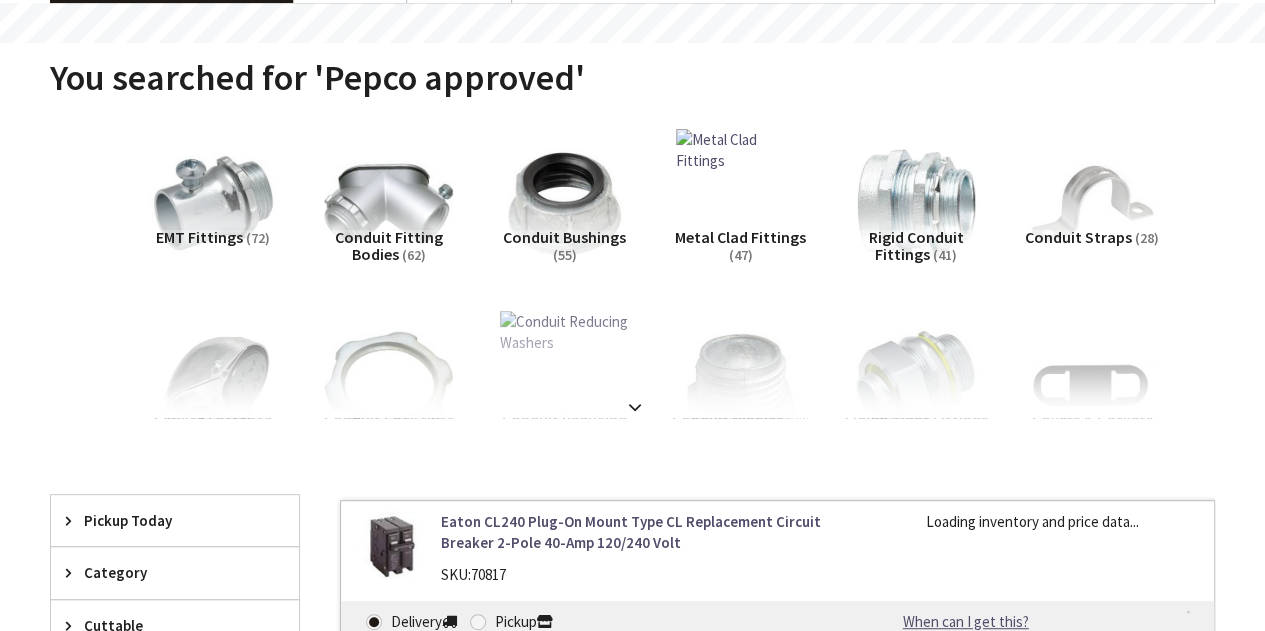 scroll, scrollTop: 0, scrollLeft: 0, axis: both 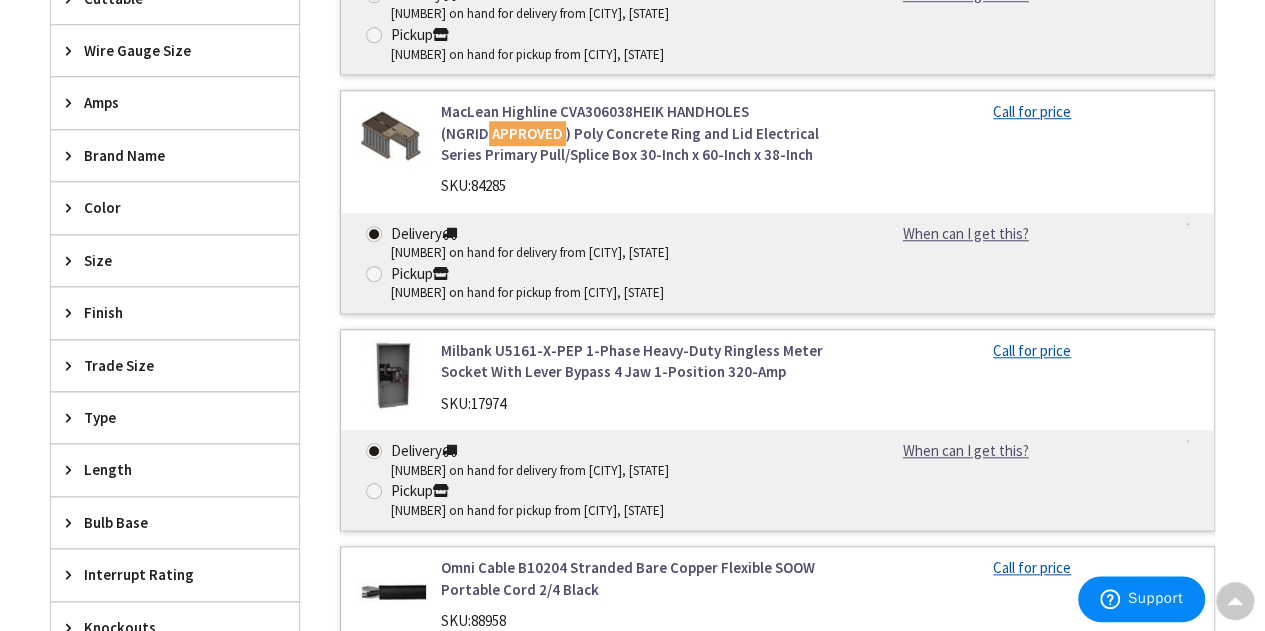 click on "Milbank U5161-X-PEP 1-Phase Heavy-Duty Ringless Meter Socket With Lever Bypass 4 Jaw 1-Position 320-Amp" at bounding box center (638, 361) 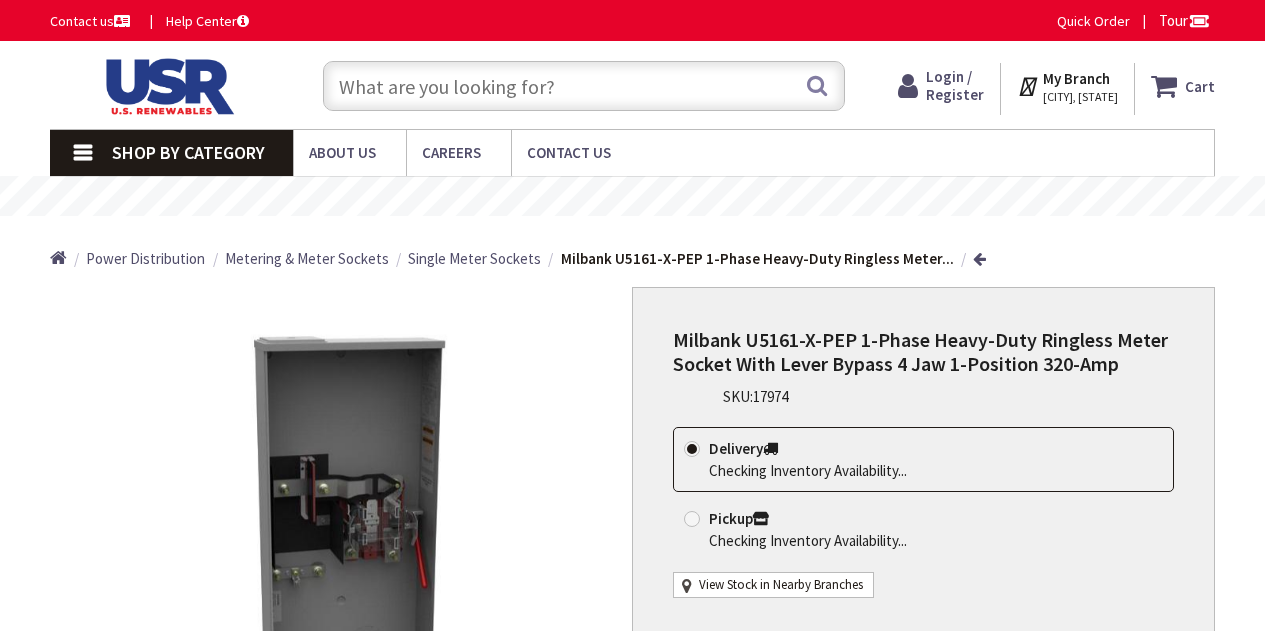 scroll, scrollTop: 0, scrollLeft: 0, axis: both 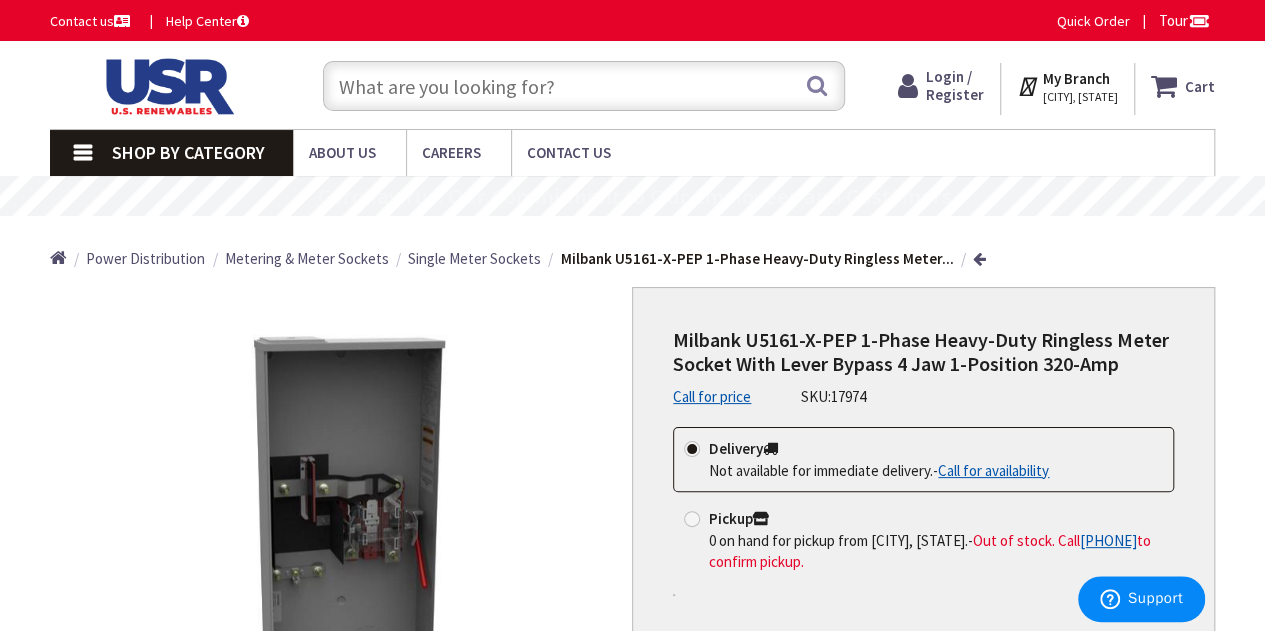 click at bounding box center [584, 86] 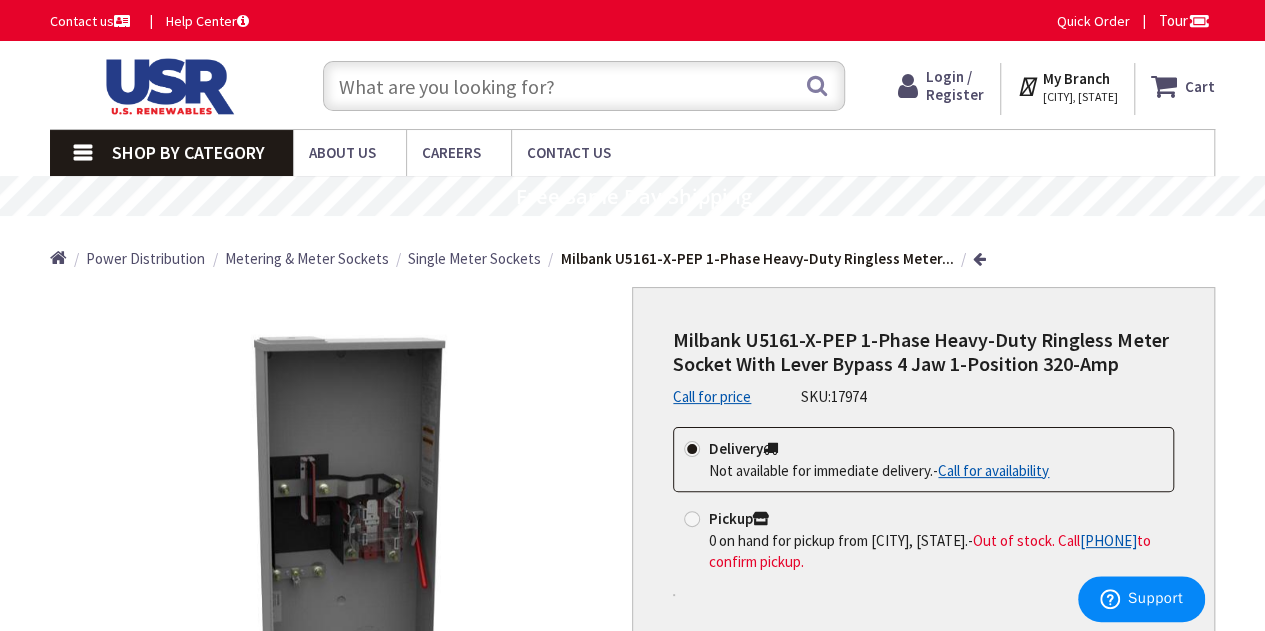 click at bounding box center [584, 86] 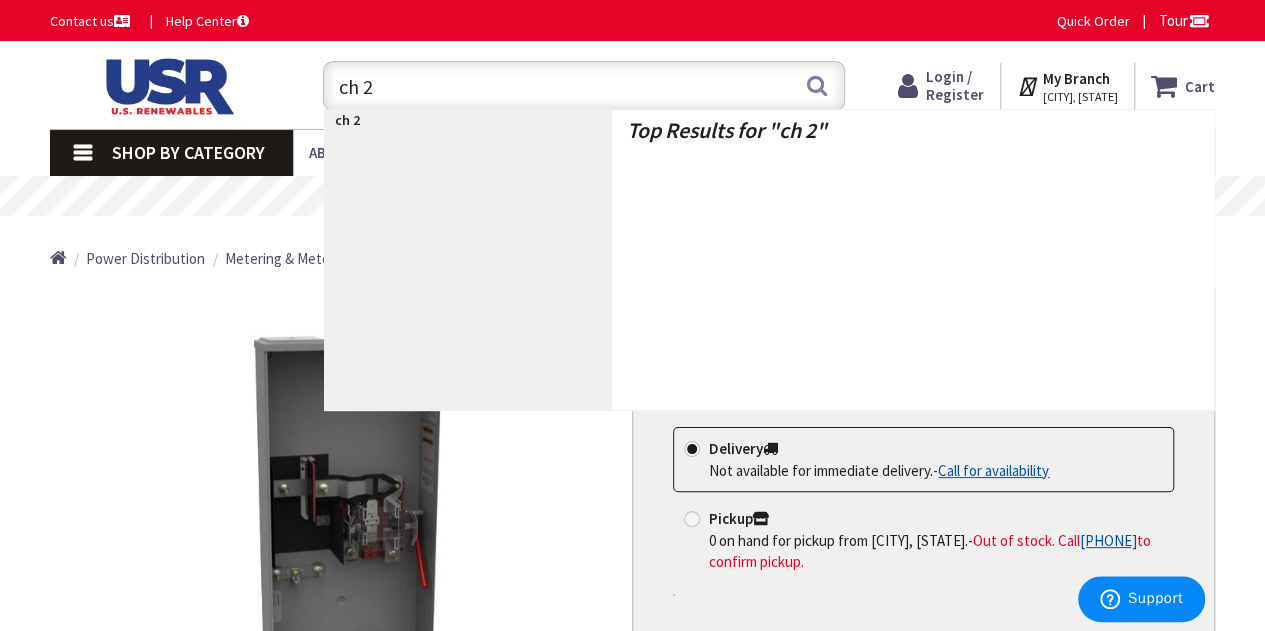 type on "ch 20" 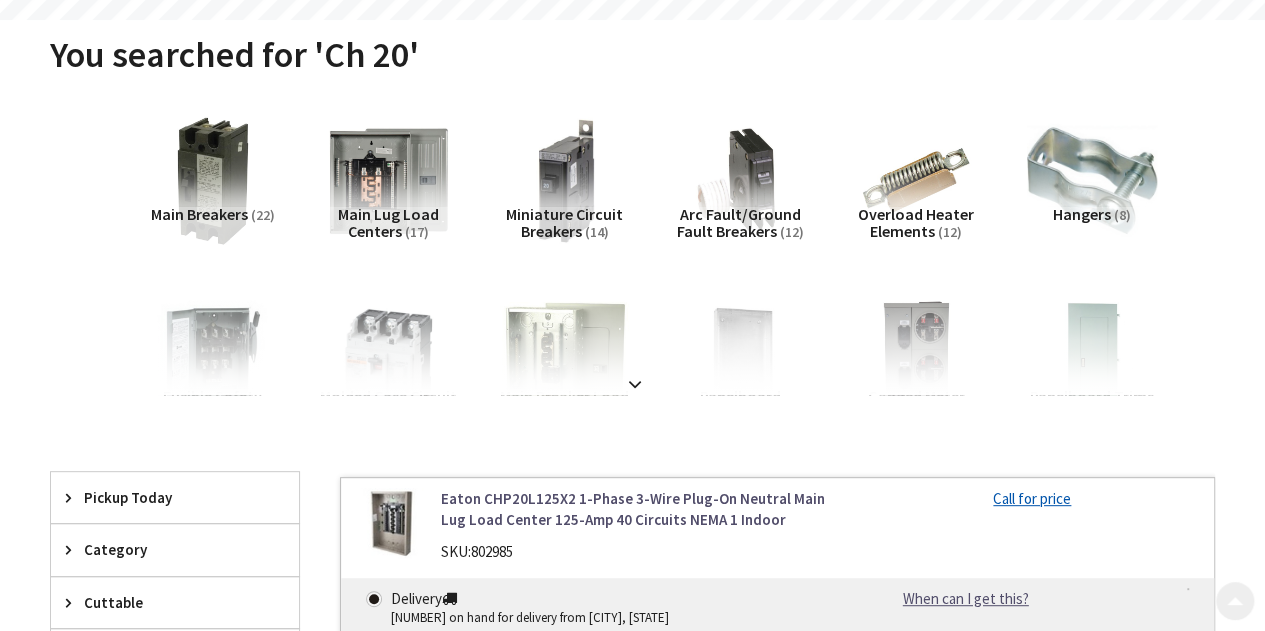 scroll, scrollTop: 140, scrollLeft: 0, axis: vertical 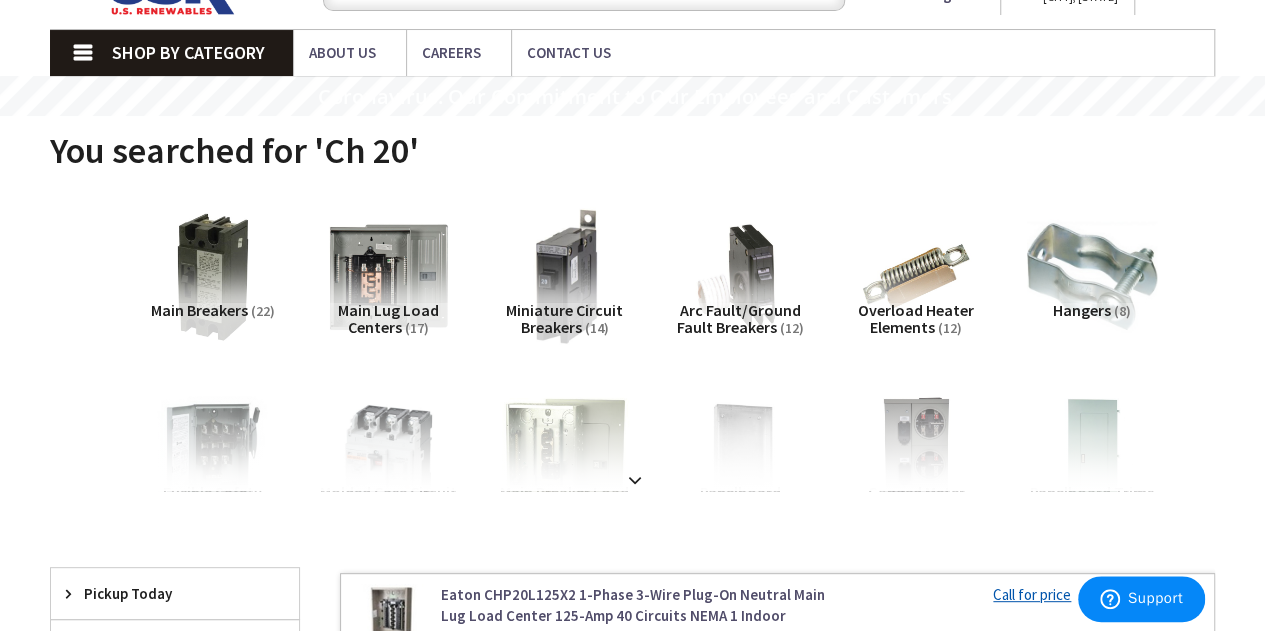 click at bounding box center [564, 277] 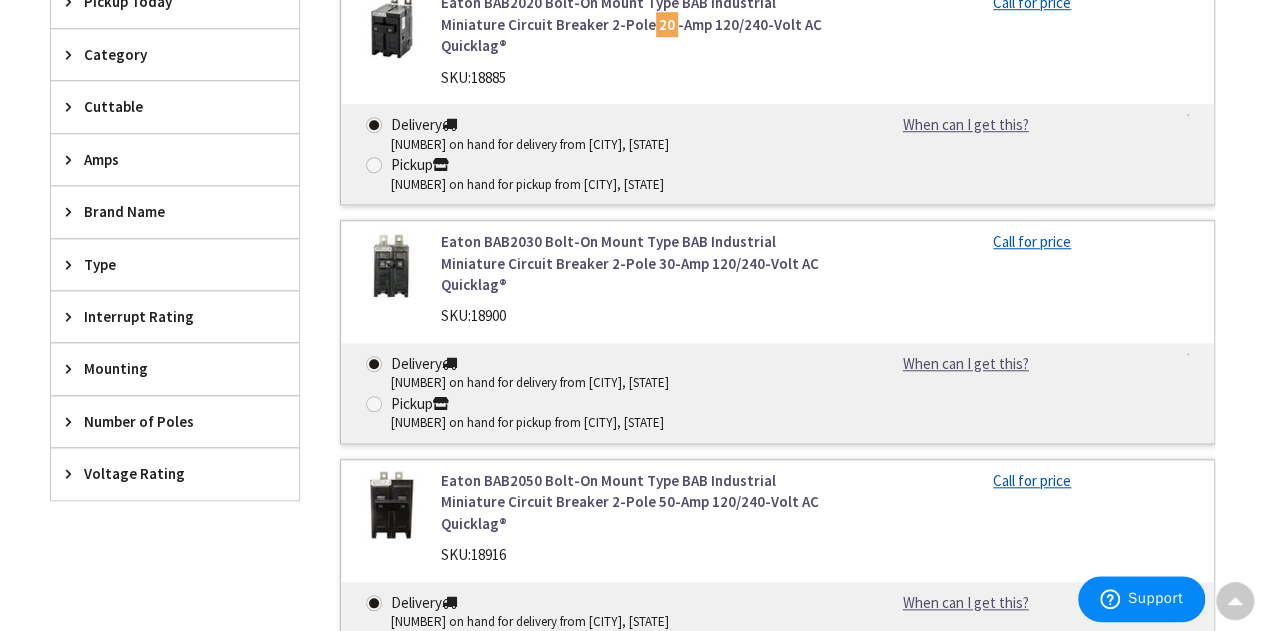 scroll, scrollTop: 0, scrollLeft: 0, axis: both 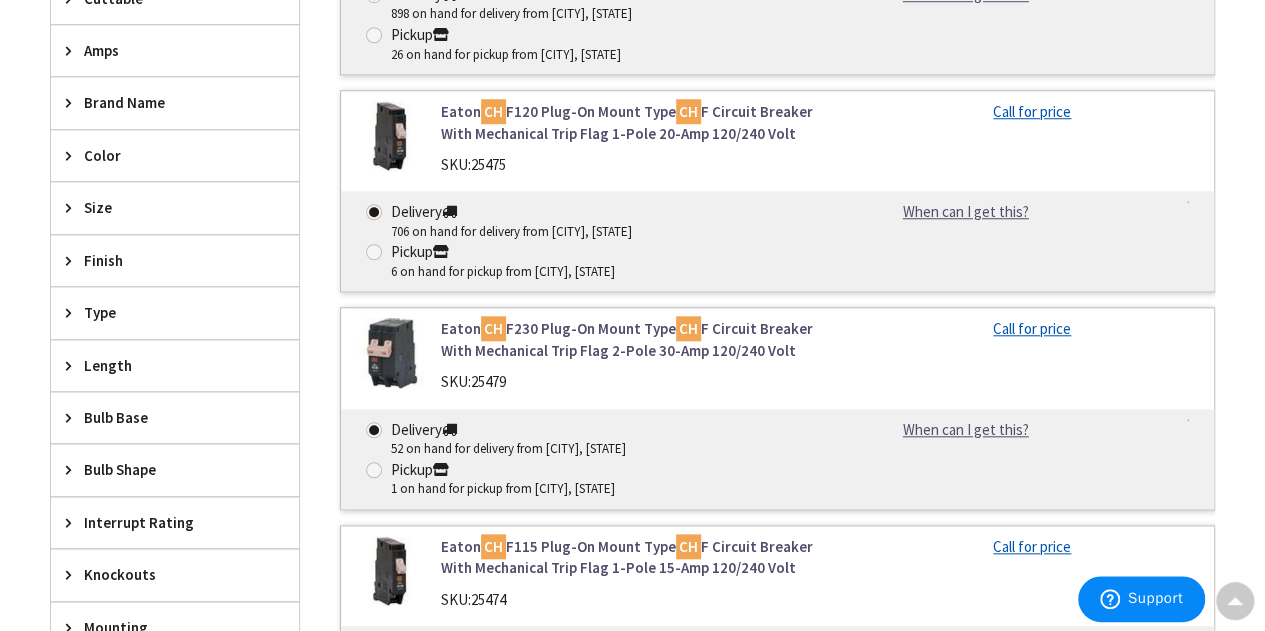 click on "Eaton  CH F230 Plug-On Mount Type  CH F Circuit Breaker With Mechanical Trip Flag 2-Pole 30-Amp 120/240 Volt" at bounding box center [638, 339] 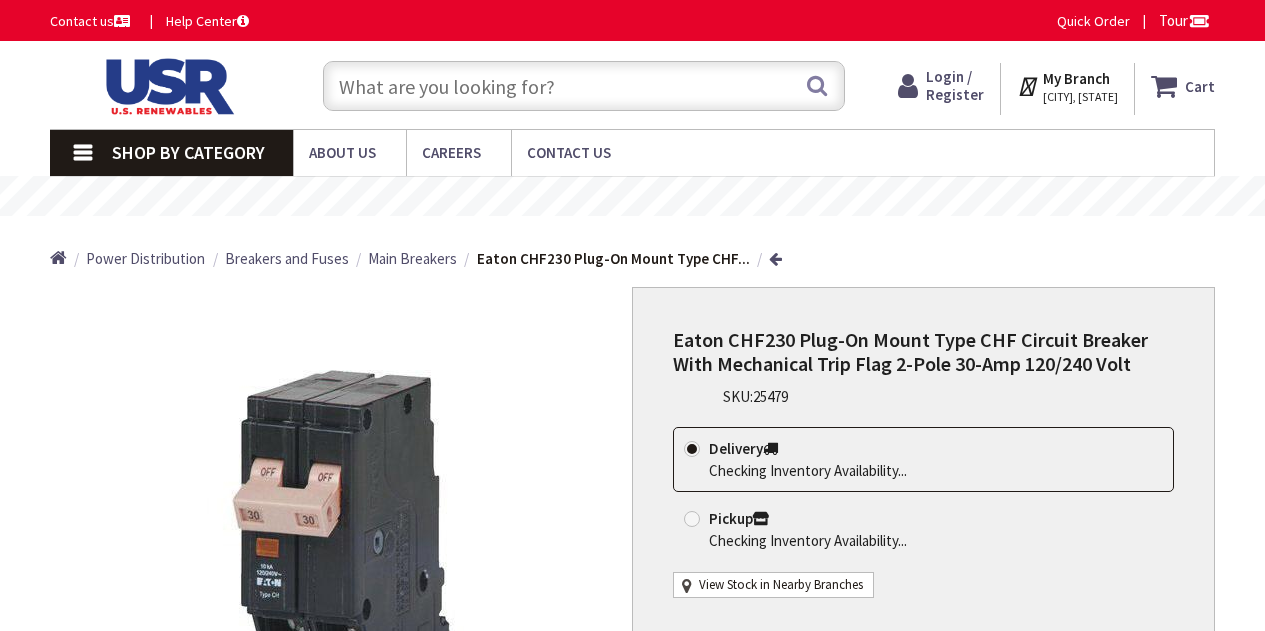 scroll, scrollTop: 0, scrollLeft: 0, axis: both 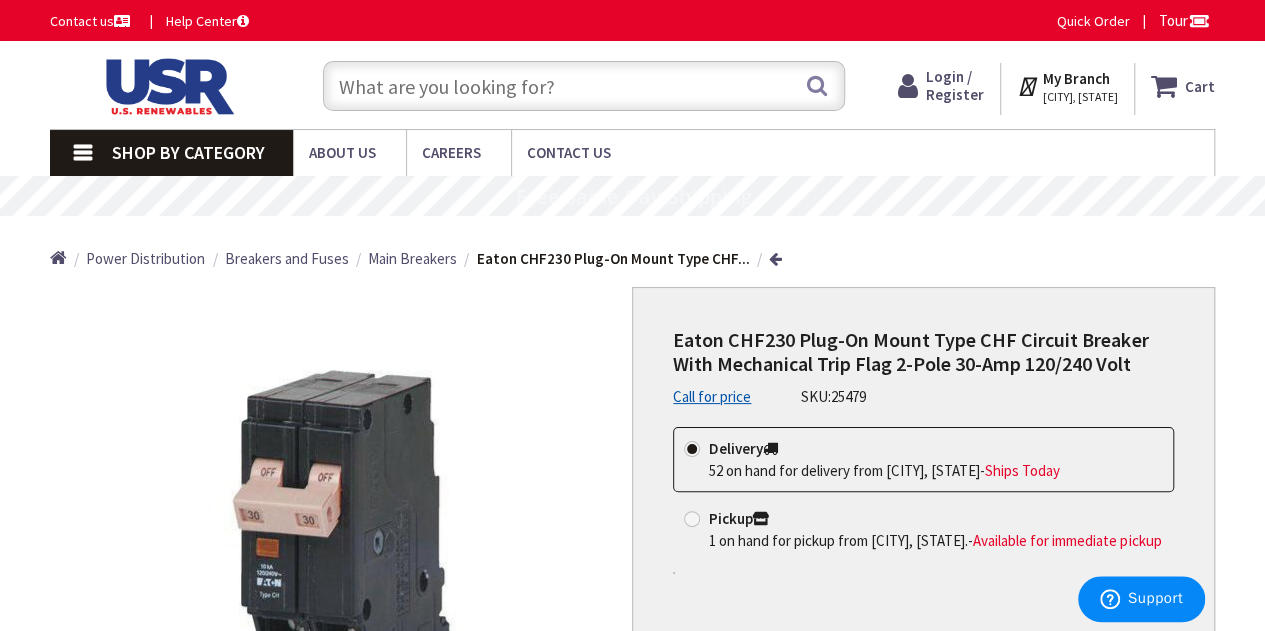 click at bounding box center (584, 86) 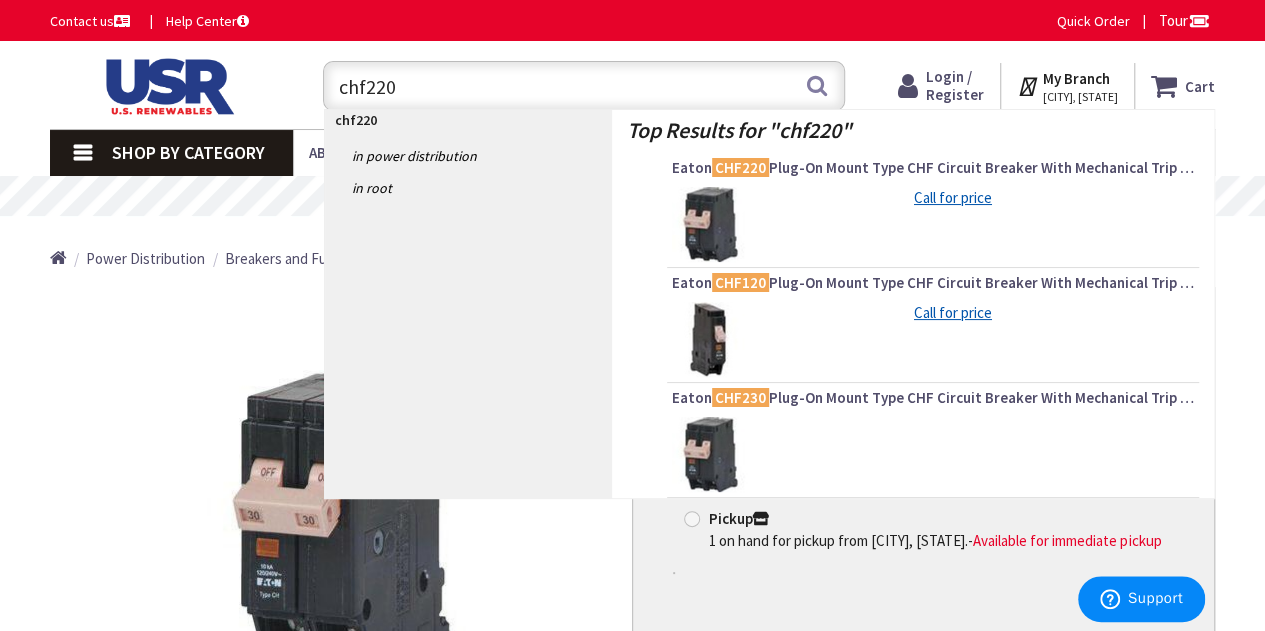 type on "chf220" 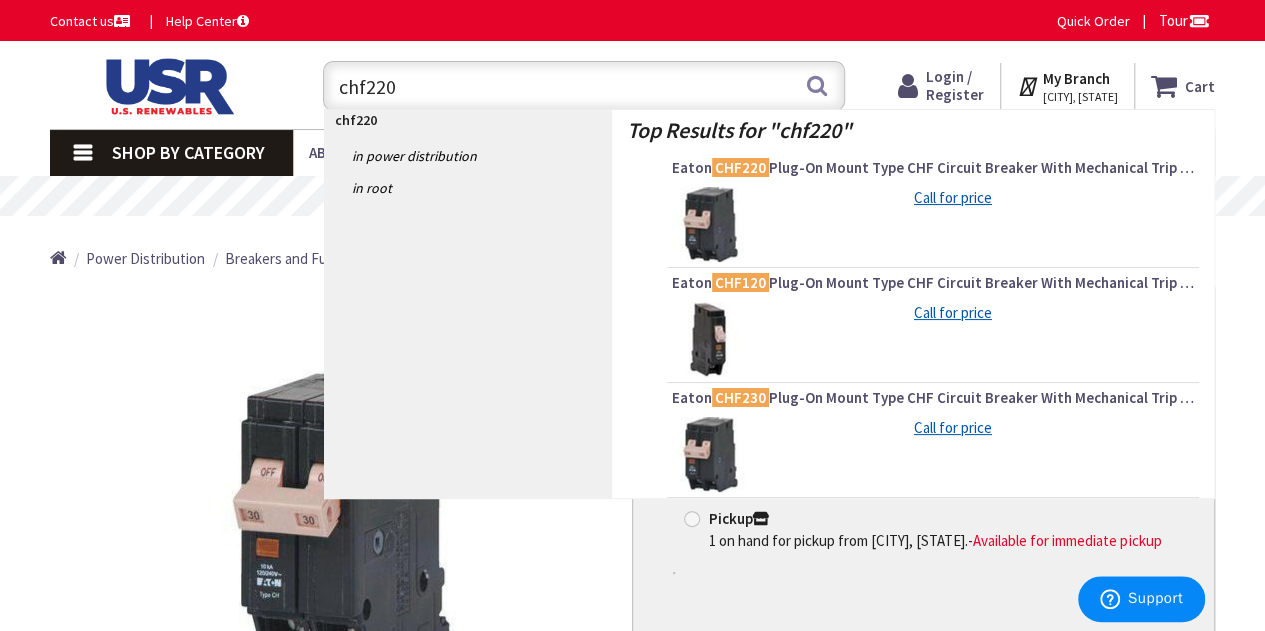 click at bounding box center (709, 224) 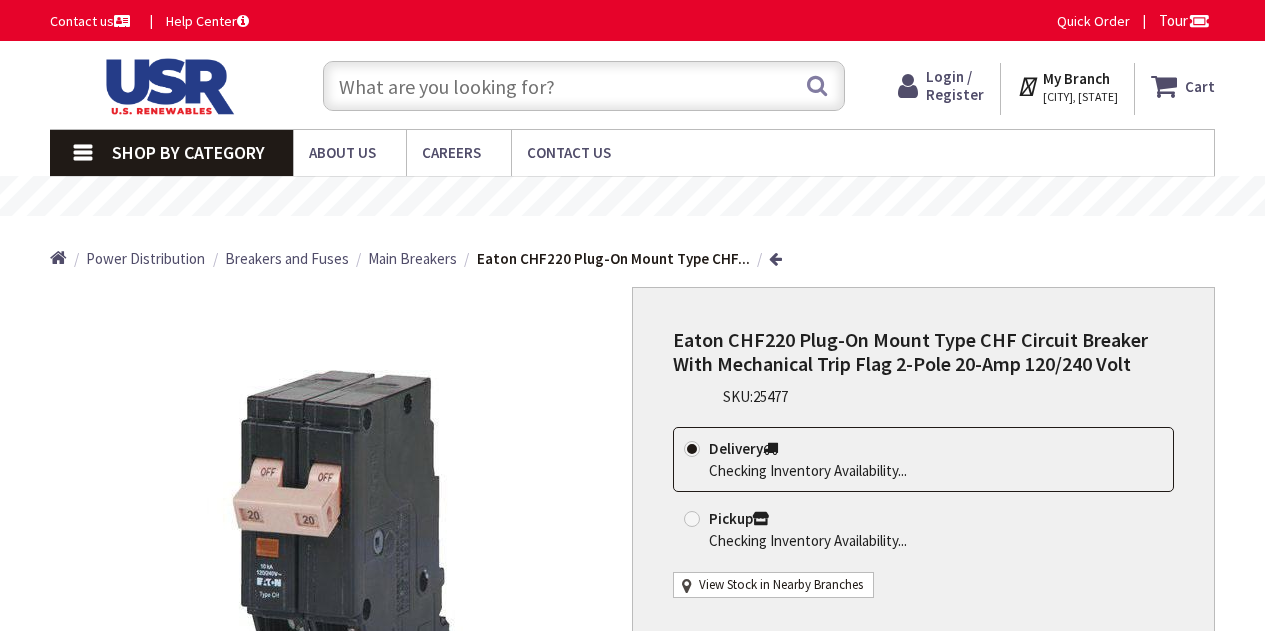scroll, scrollTop: 0, scrollLeft: 0, axis: both 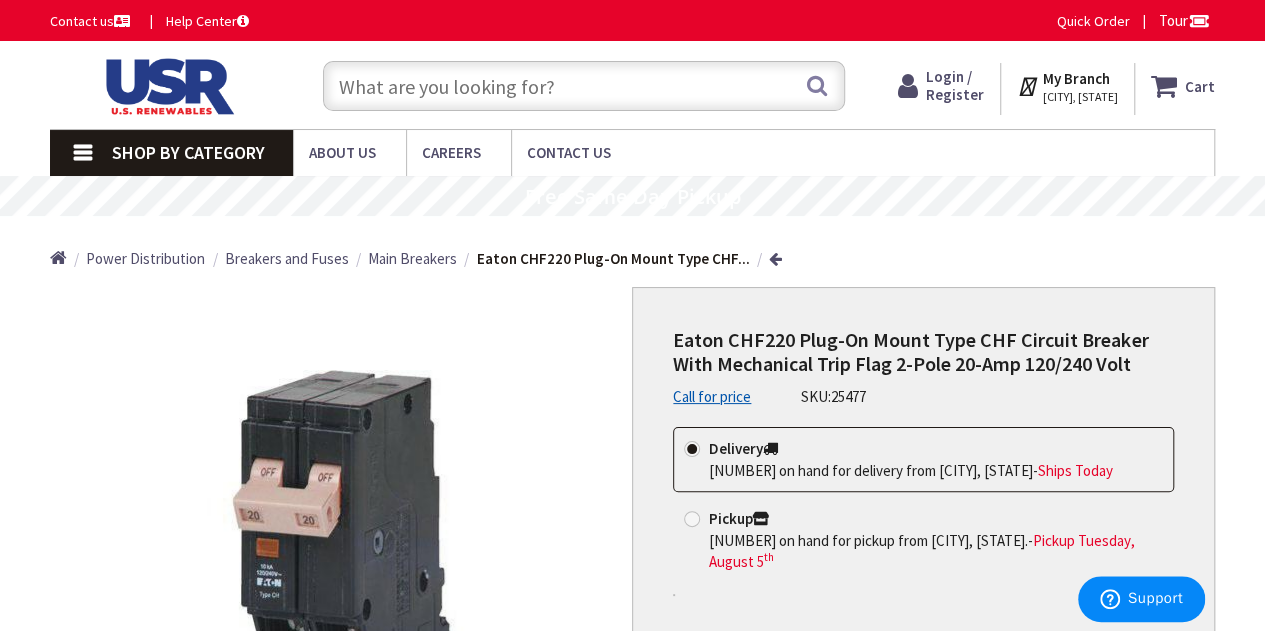 click at bounding box center (584, 86) 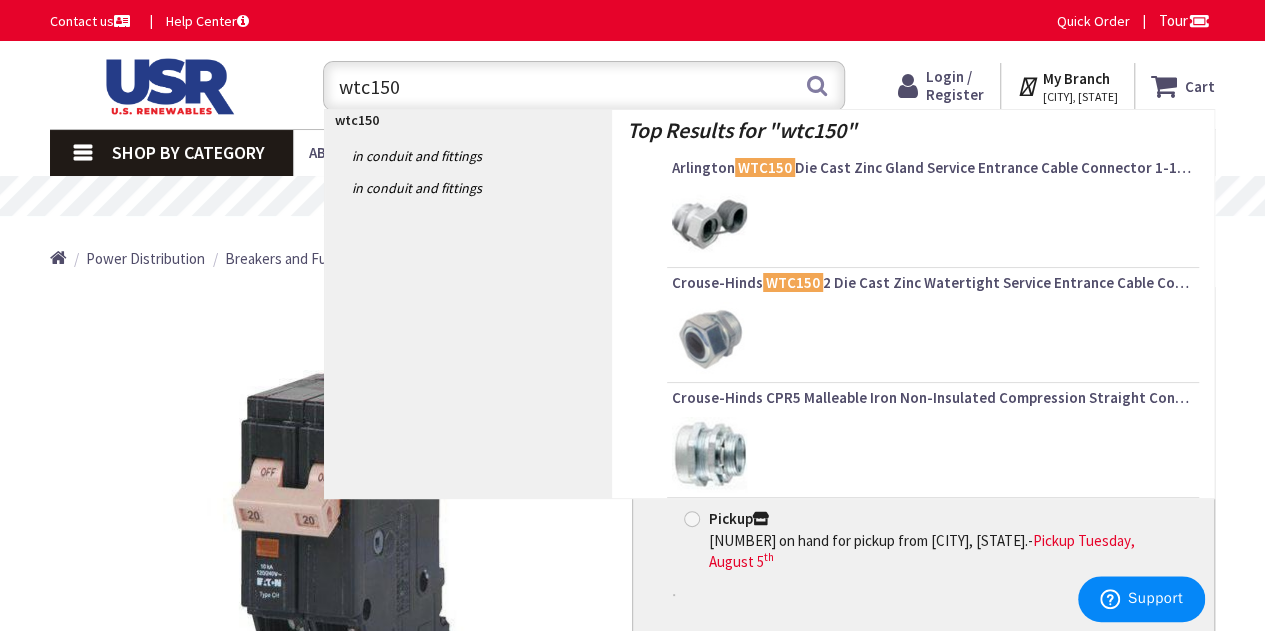 type on "wtc150" 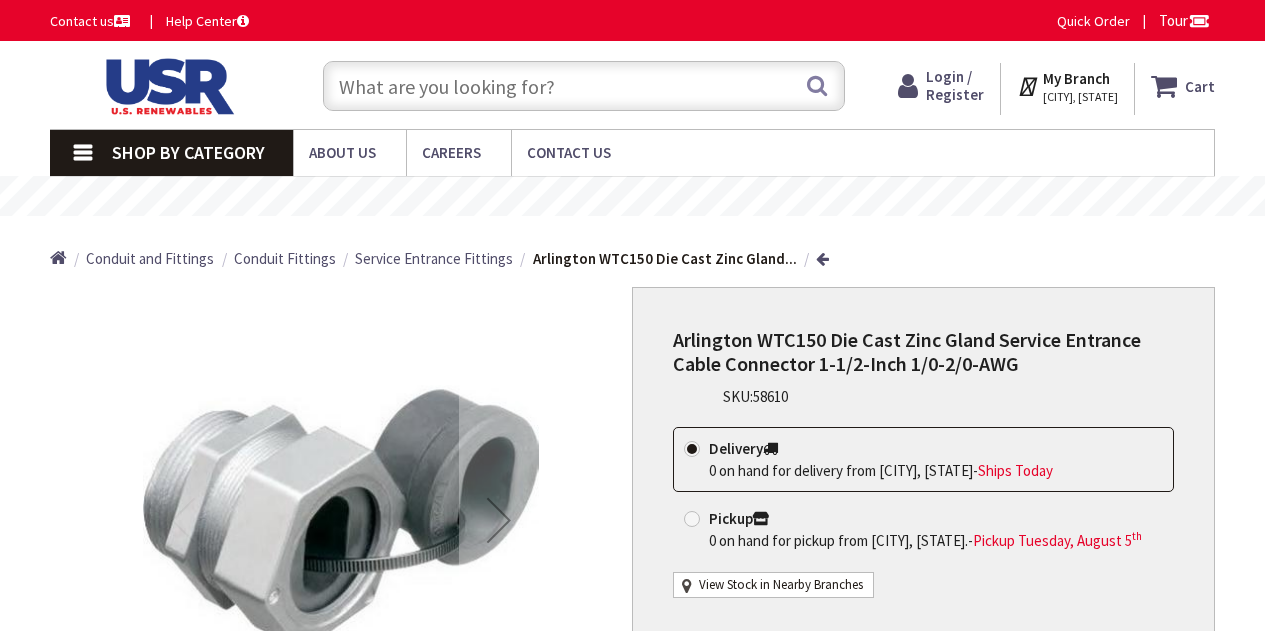 scroll, scrollTop: 0, scrollLeft: 0, axis: both 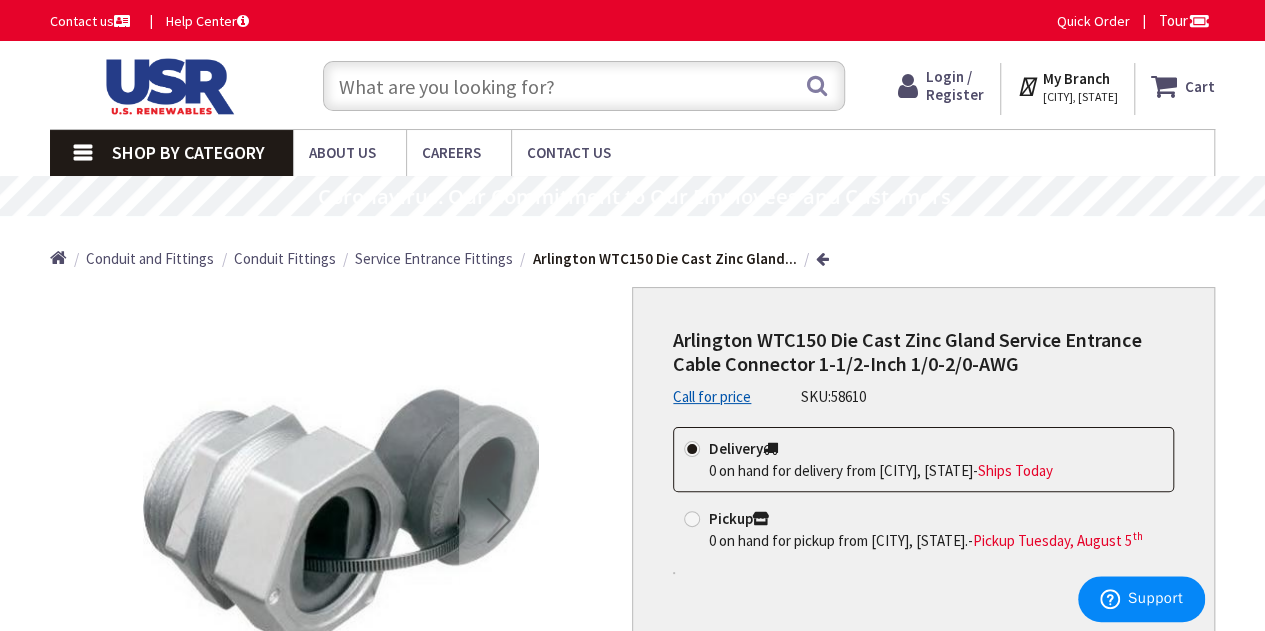 click at bounding box center (584, 86) 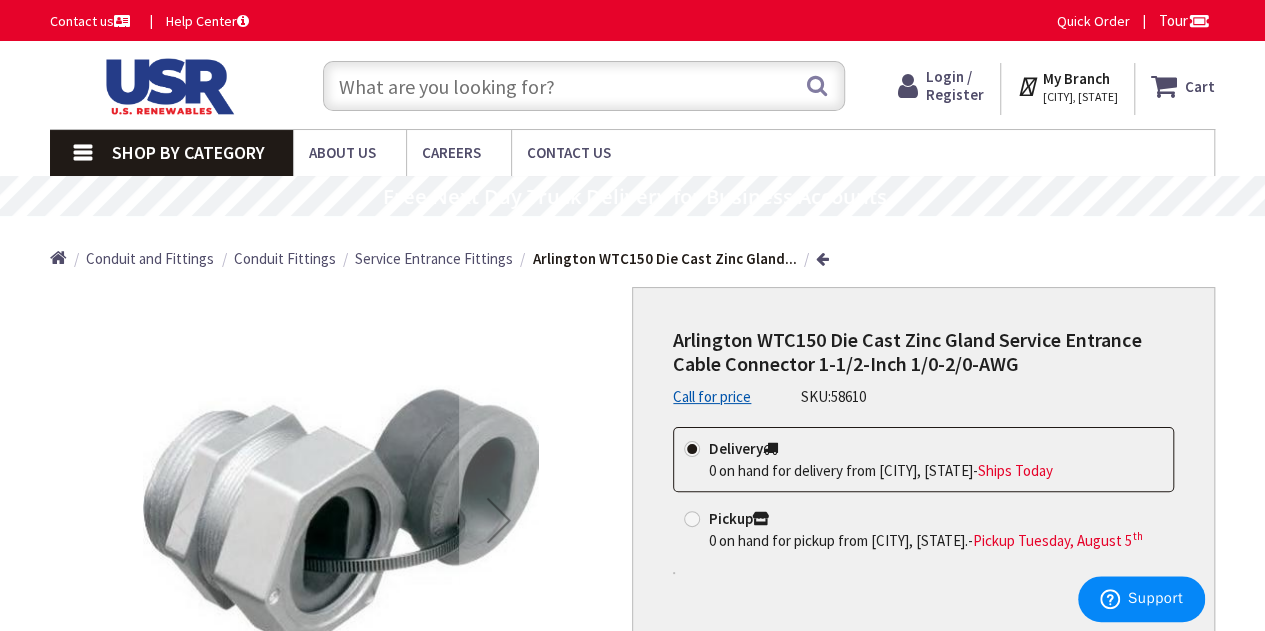 click at bounding box center (584, 86) 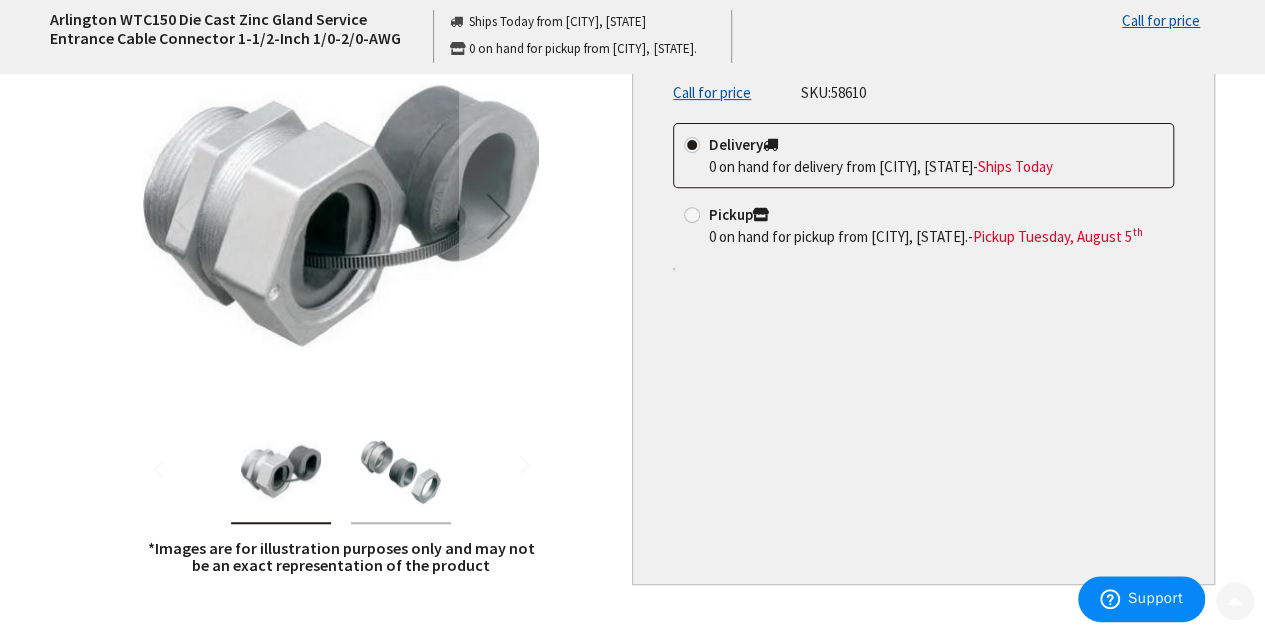 scroll, scrollTop: 400, scrollLeft: 0, axis: vertical 